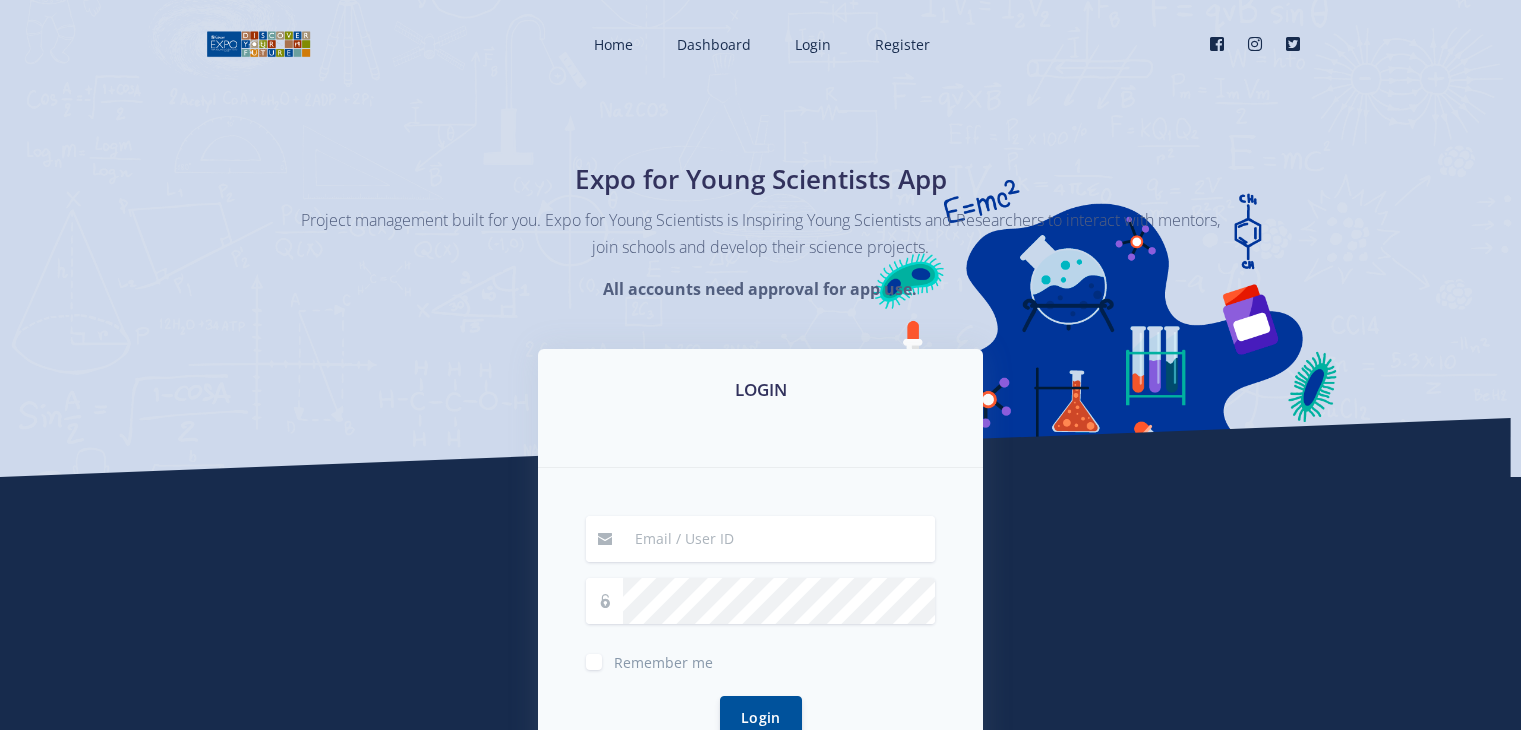 scroll, scrollTop: 0, scrollLeft: 0, axis: both 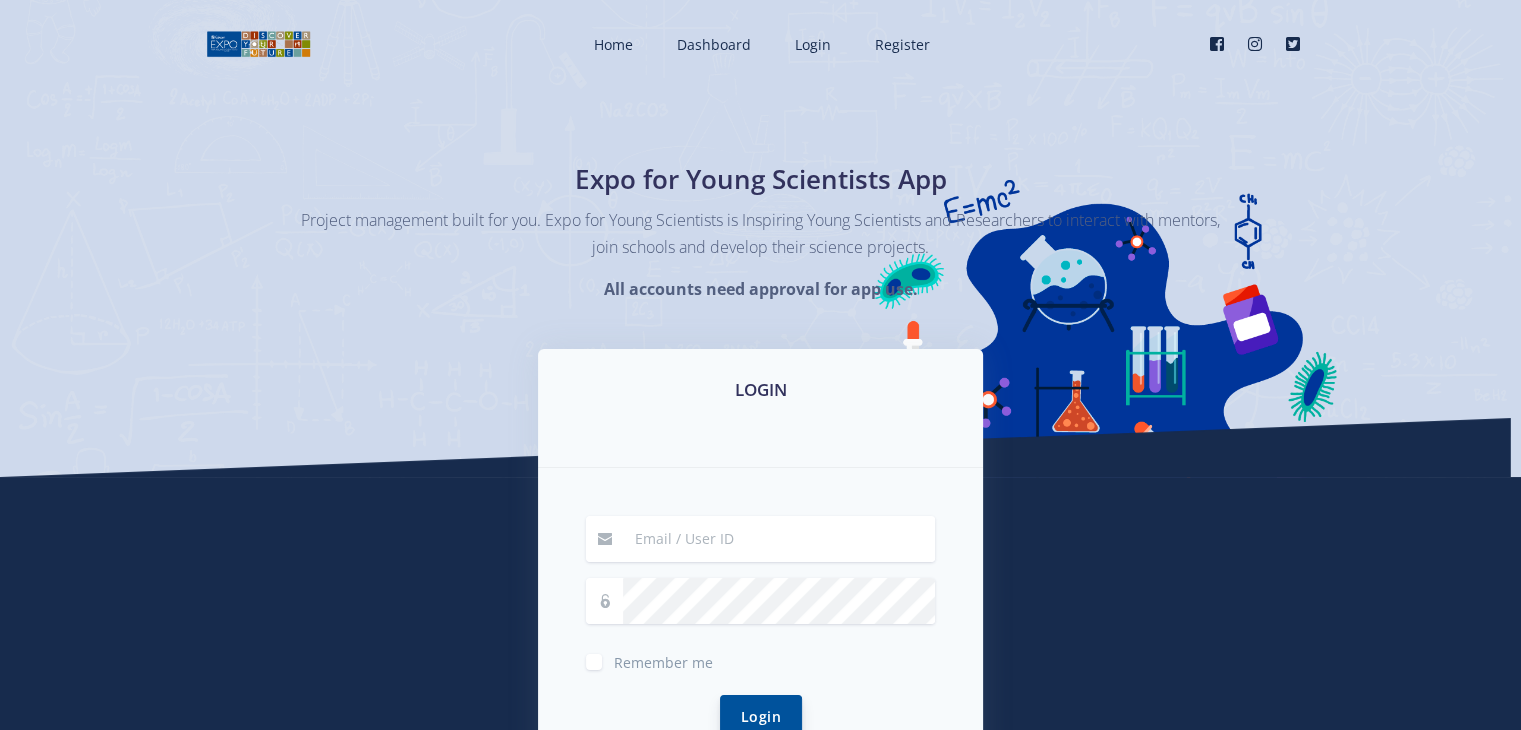type on "jemimahsin@actshouse.com" 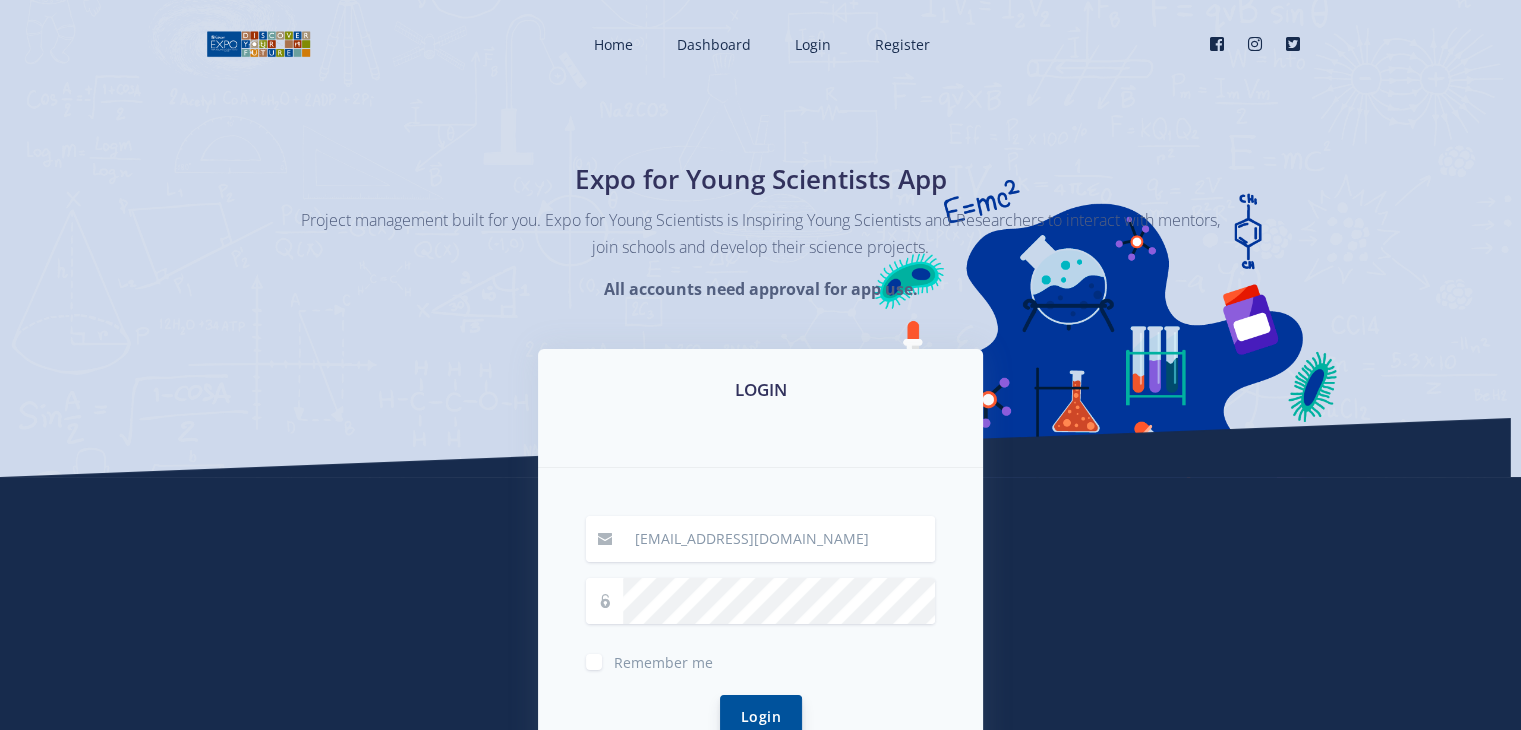 click on "Login" at bounding box center (761, 716) 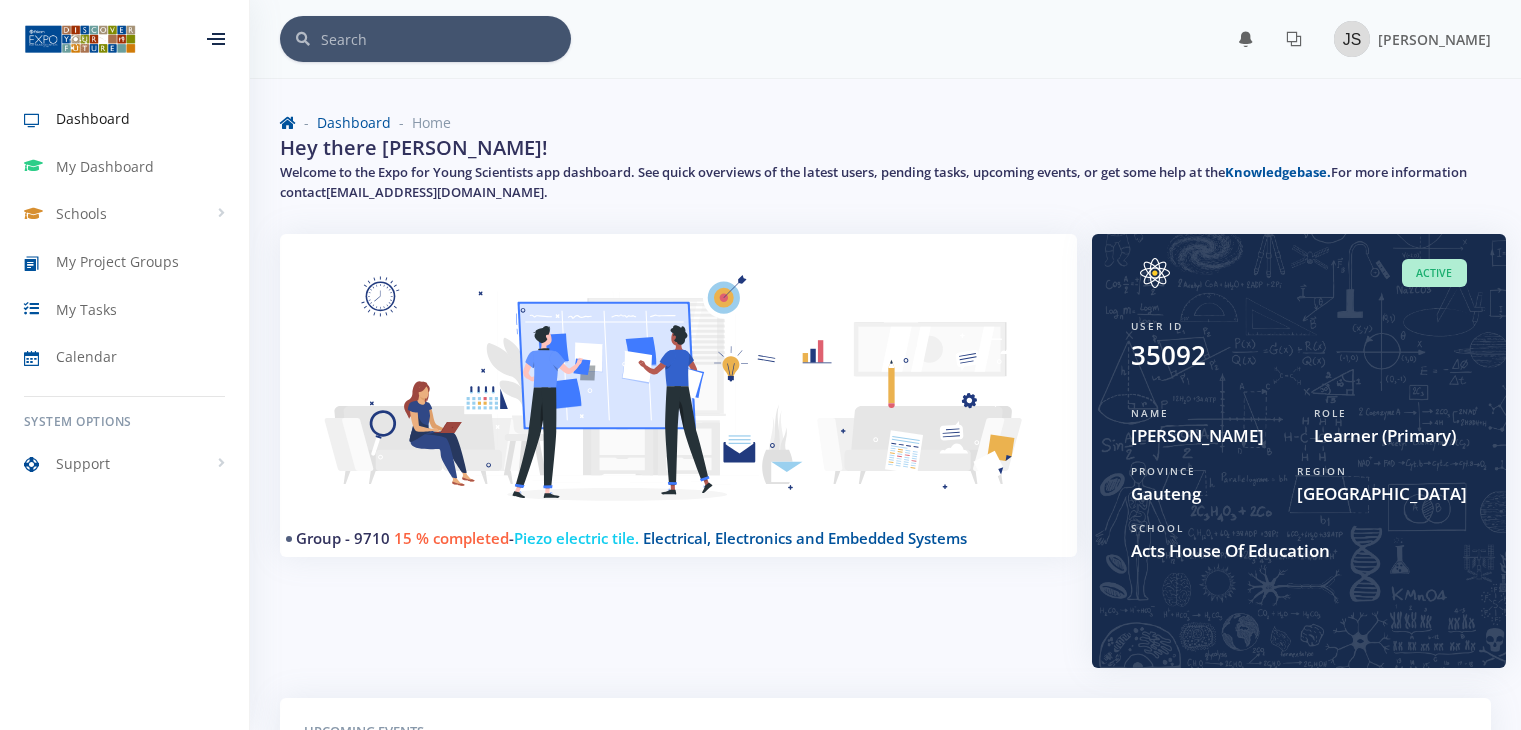 scroll, scrollTop: 0, scrollLeft: 0, axis: both 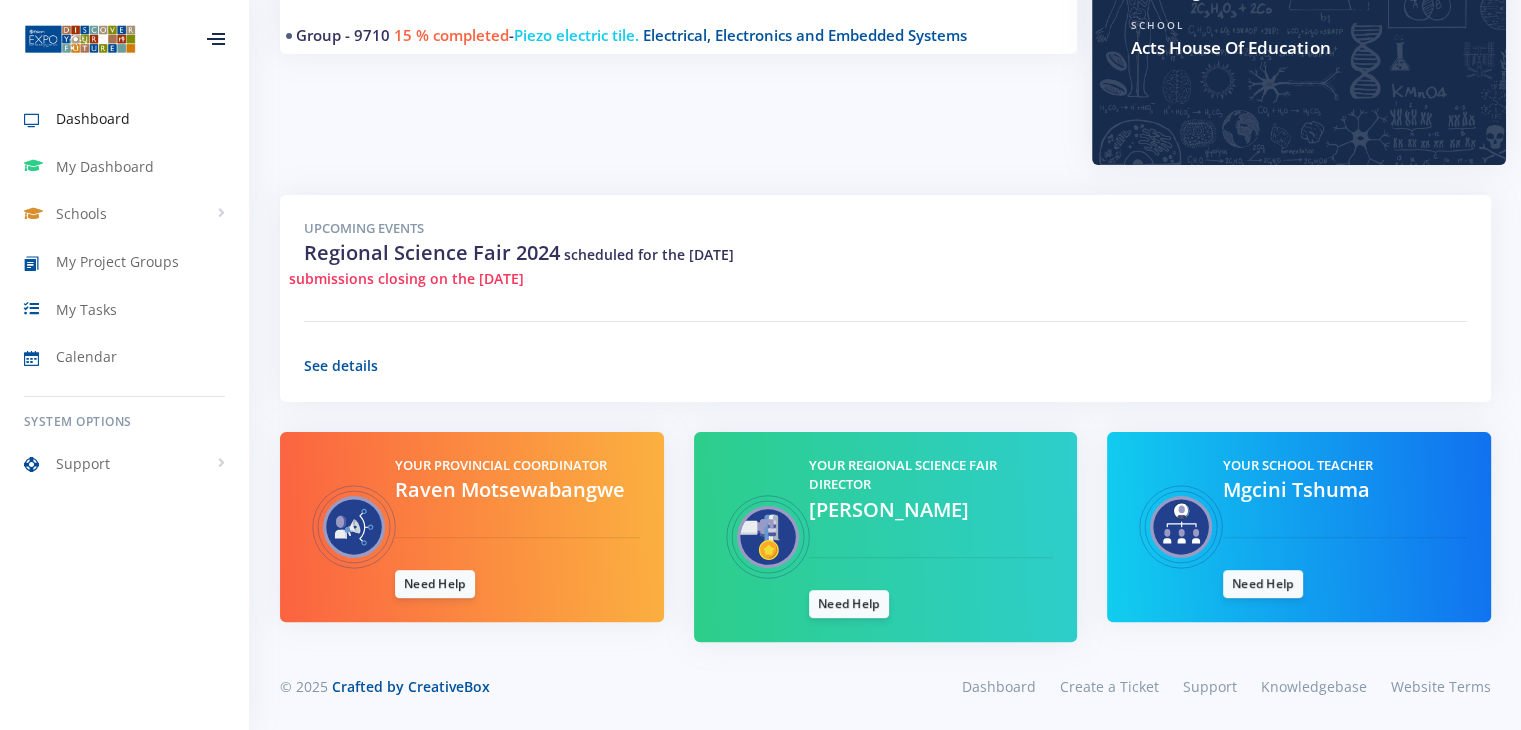 click on "Your School
Teacher" at bounding box center [1345, 466] 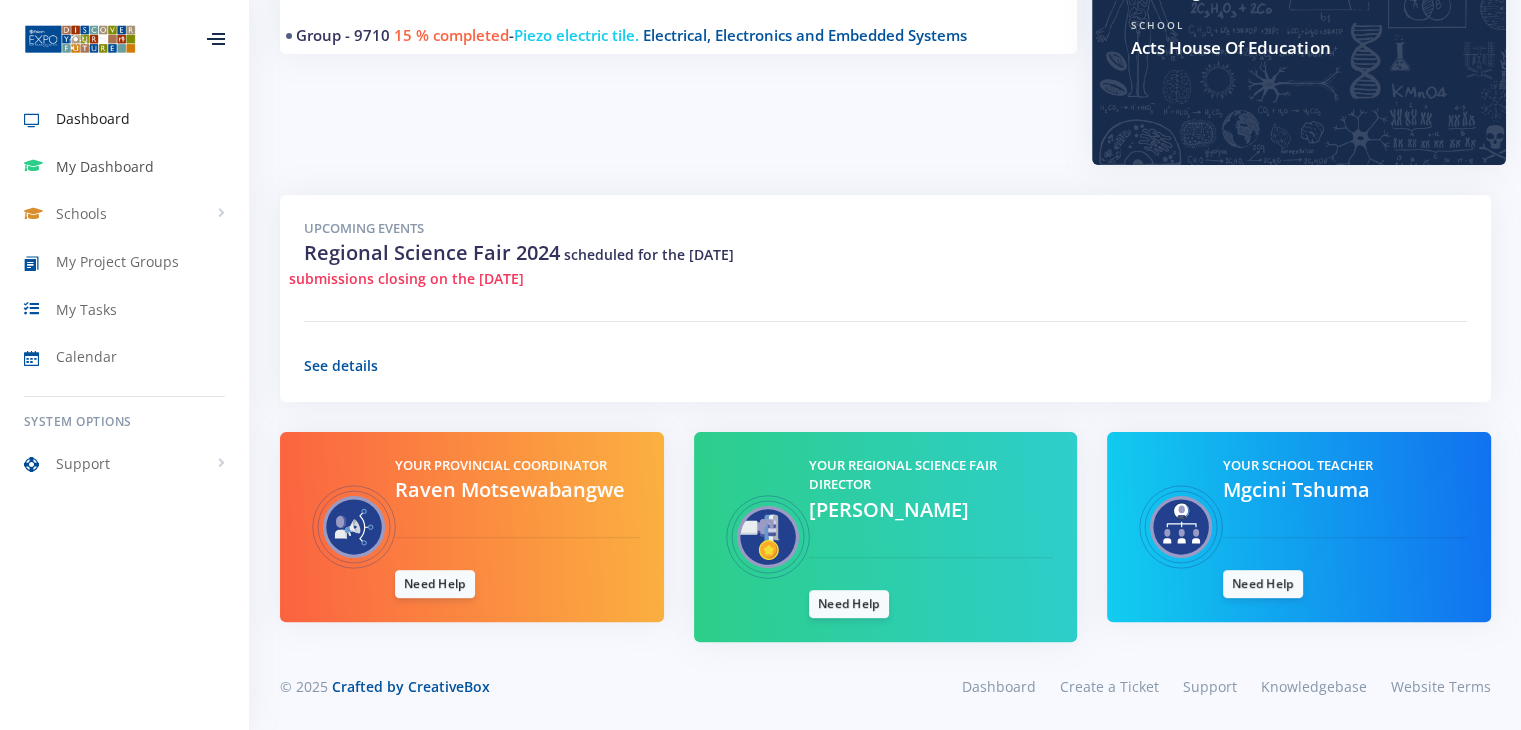click on "My Dashboard" at bounding box center (105, 166) 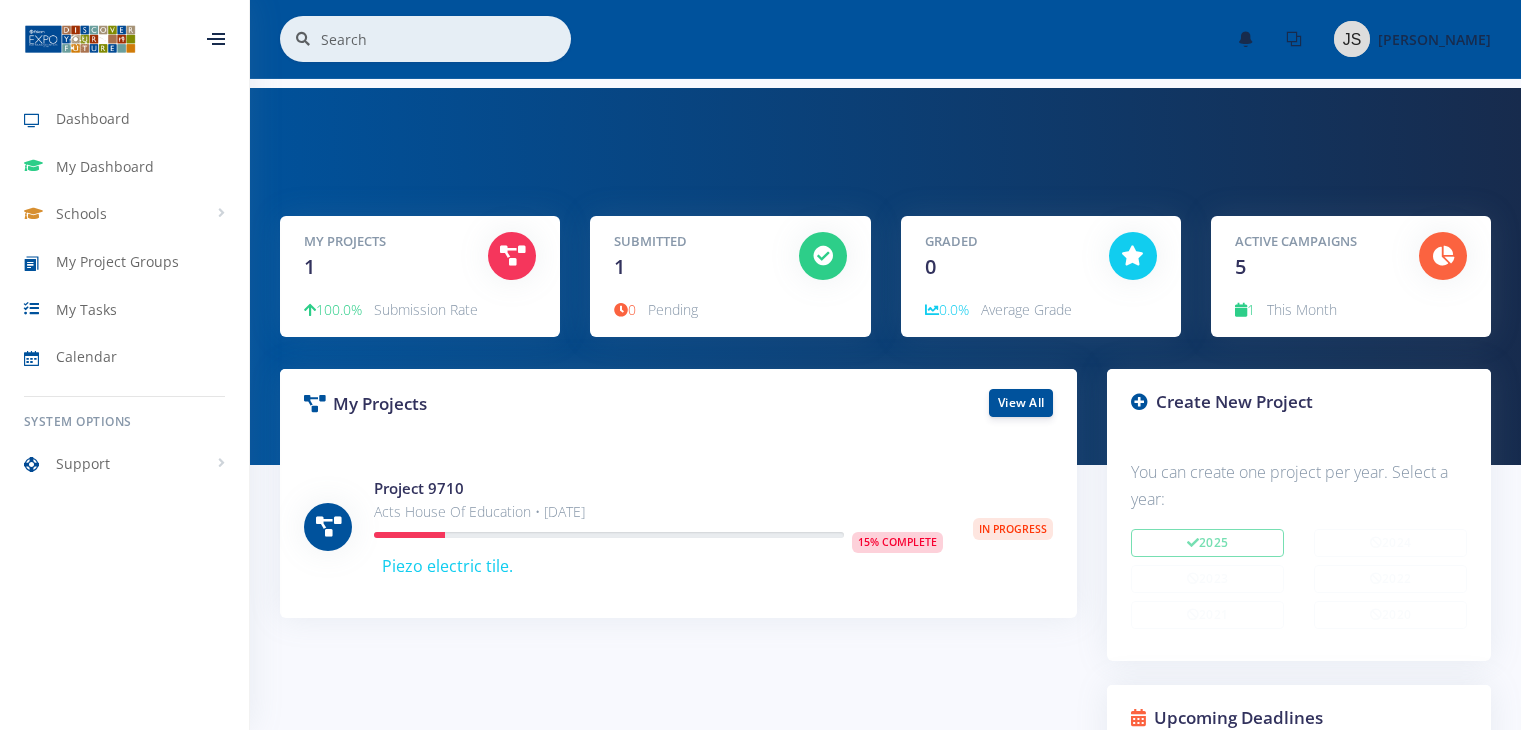 scroll, scrollTop: 0, scrollLeft: 0, axis: both 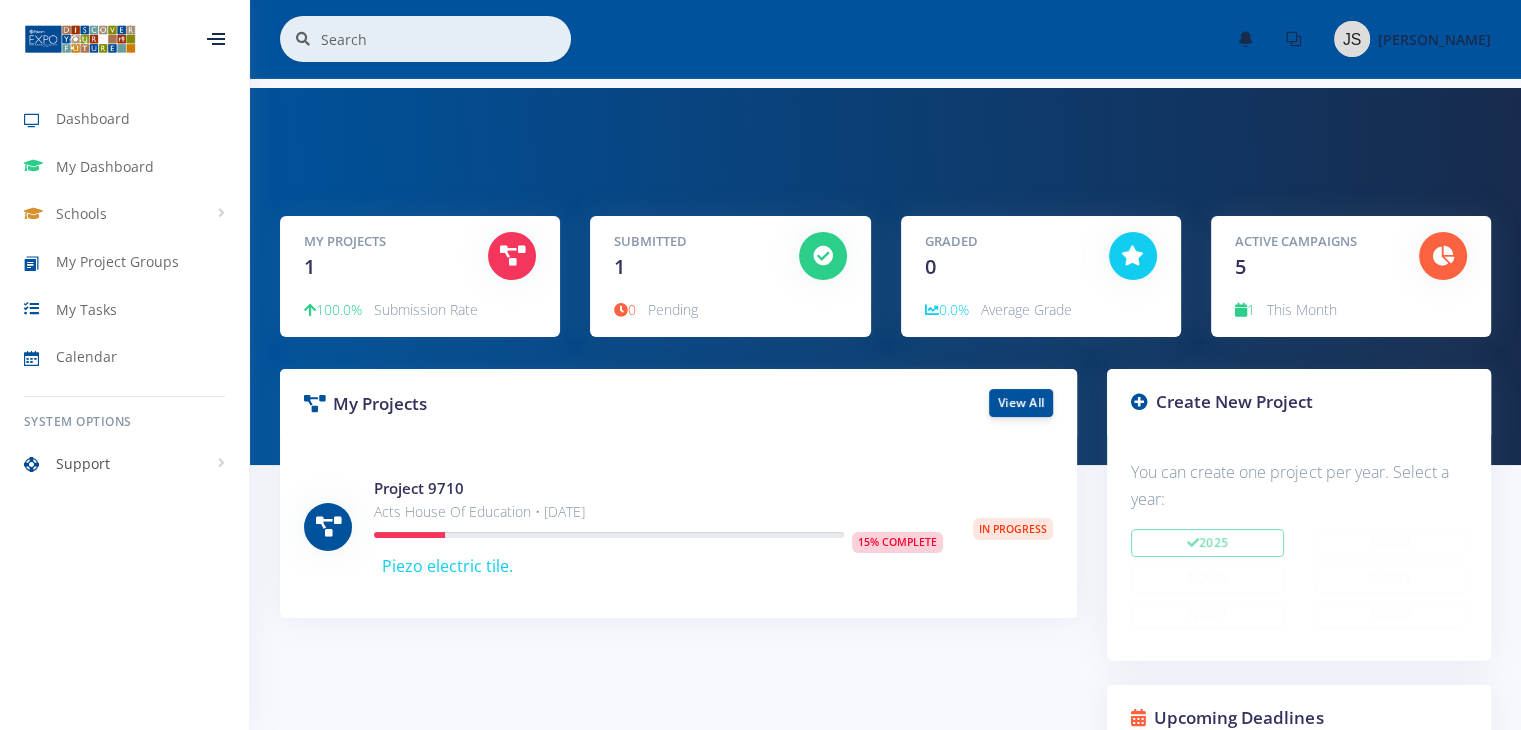 click on "Support" at bounding box center (83, 463) 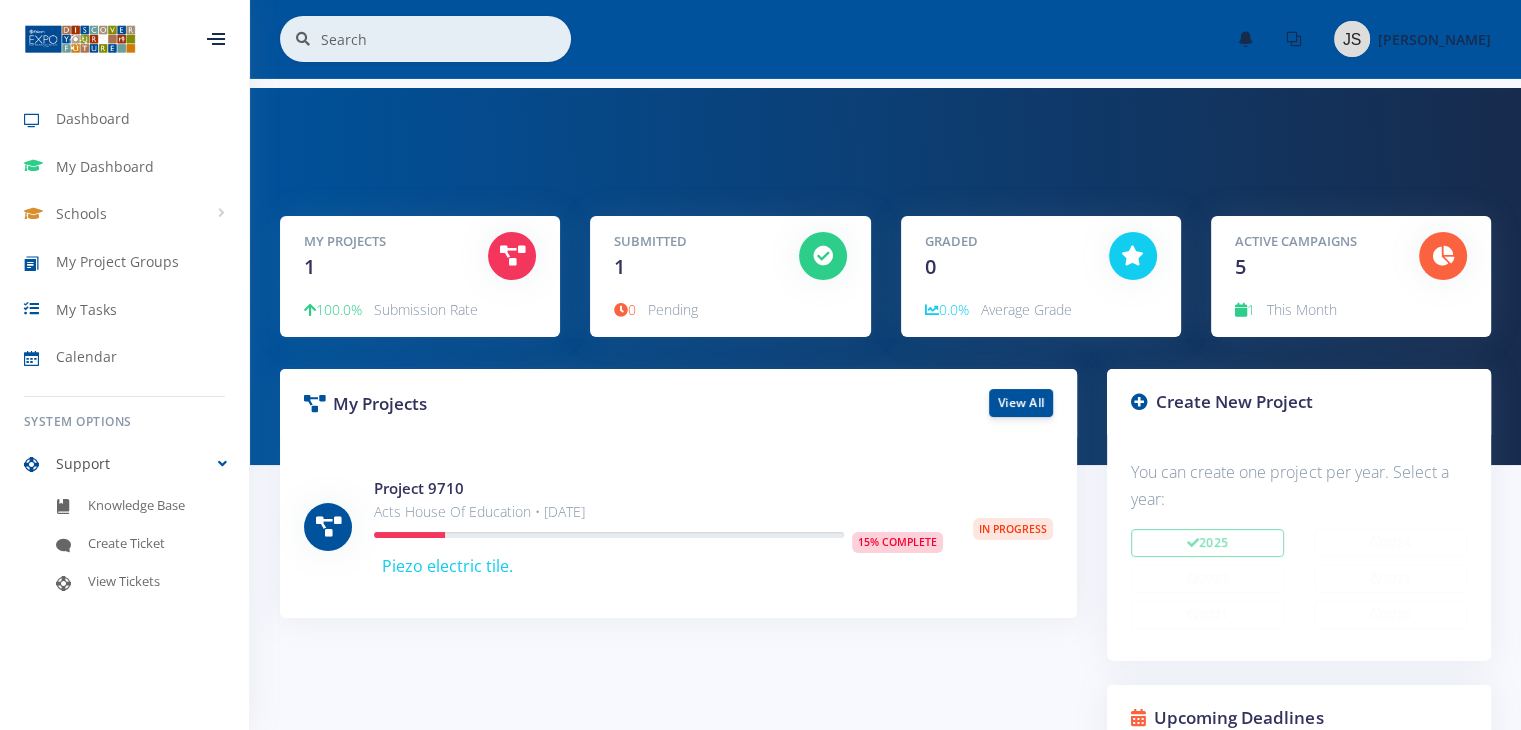 click on "Support" at bounding box center (124, 464) 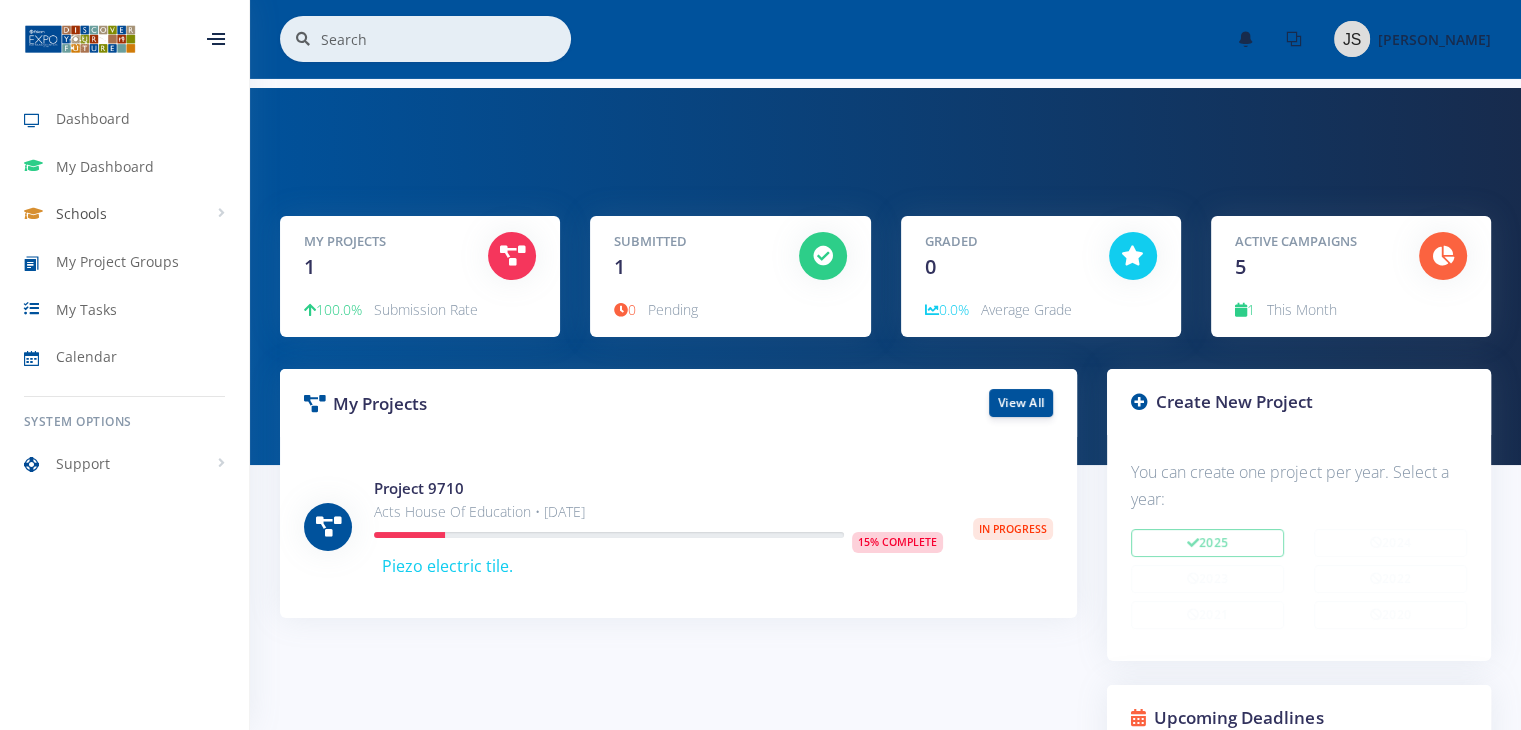 click on "Schools" at bounding box center (124, 214) 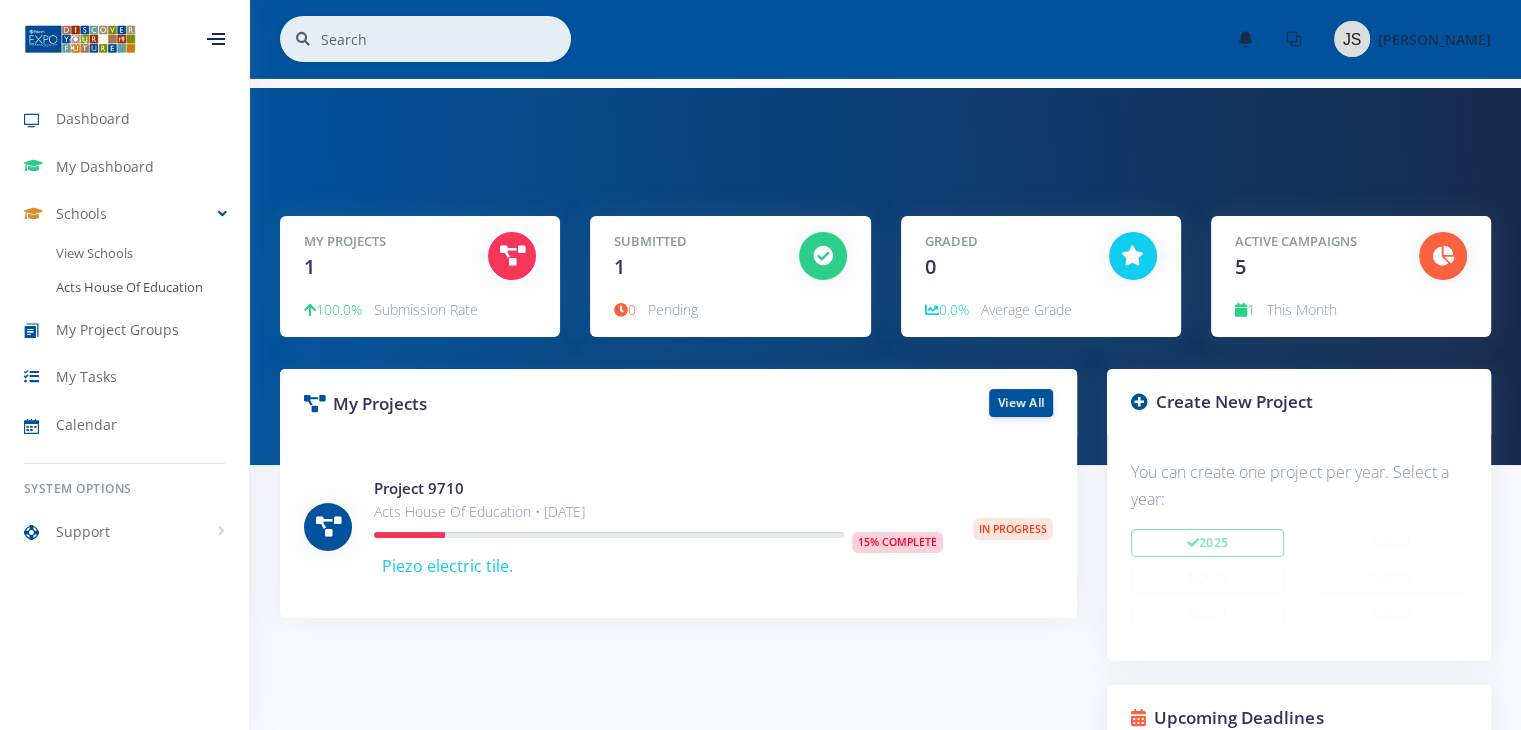 click on "Acts House Of Education" at bounding box center (124, 288) 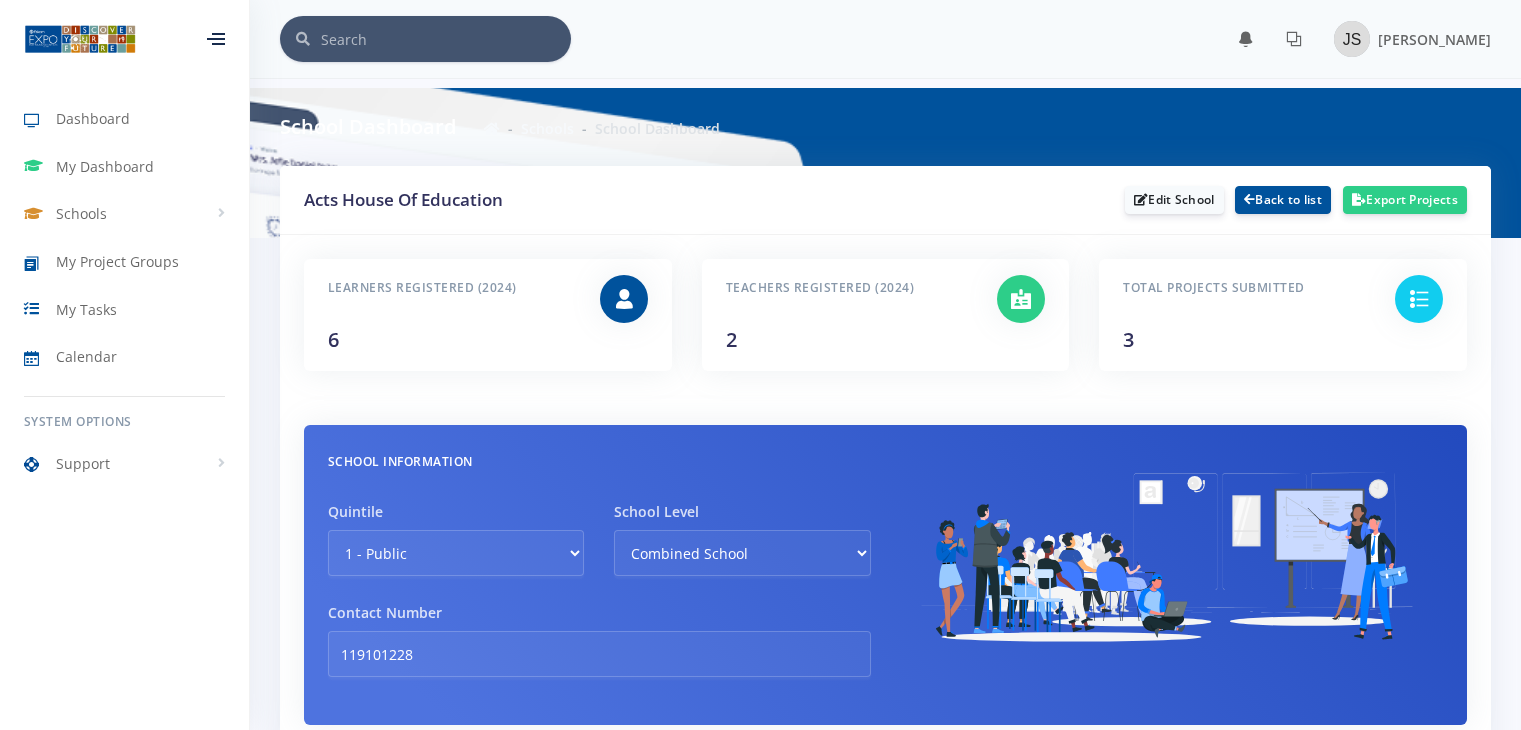 scroll, scrollTop: 0, scrollLeft: 0, axis: both 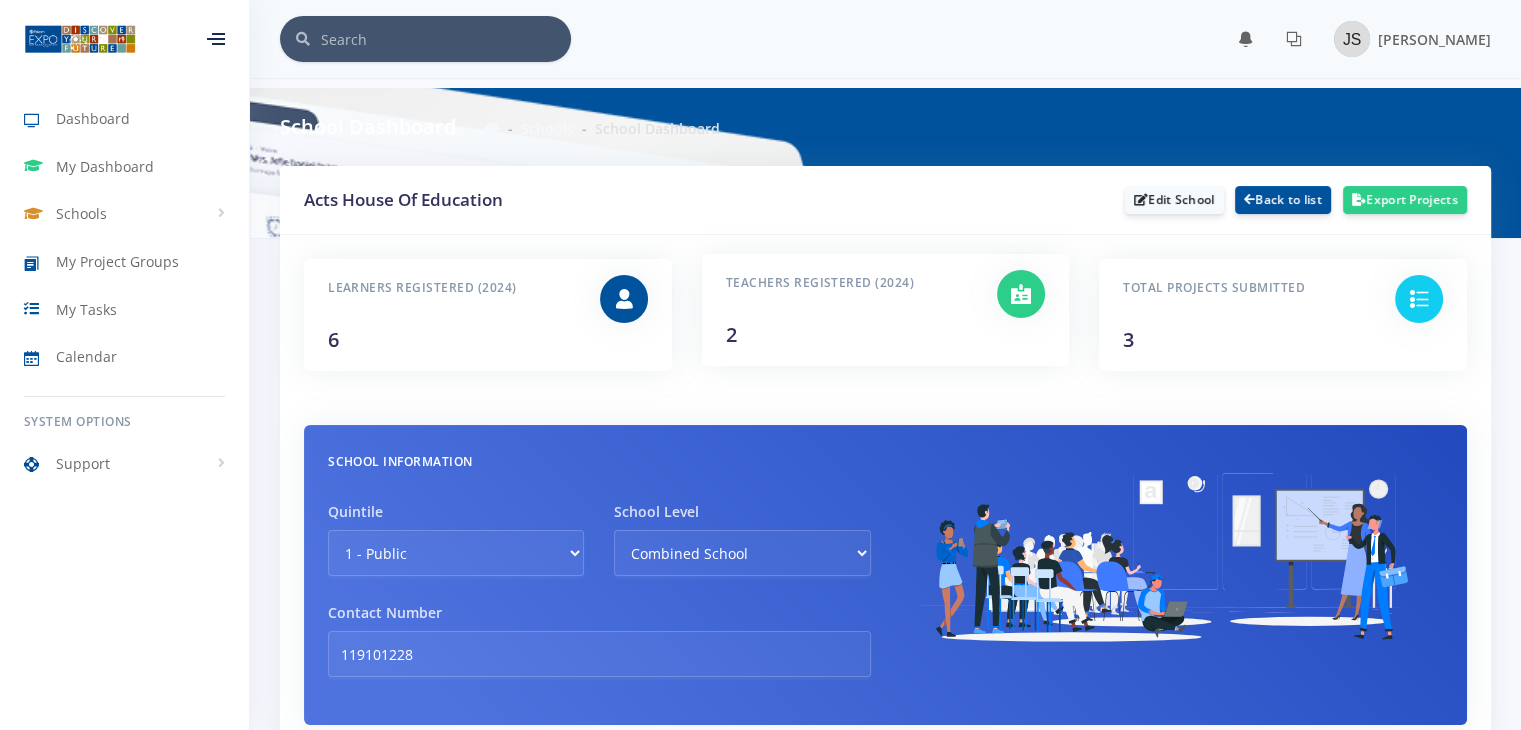 click on "Teachers Registered (2024)
2" at bounding box center [847, 310] 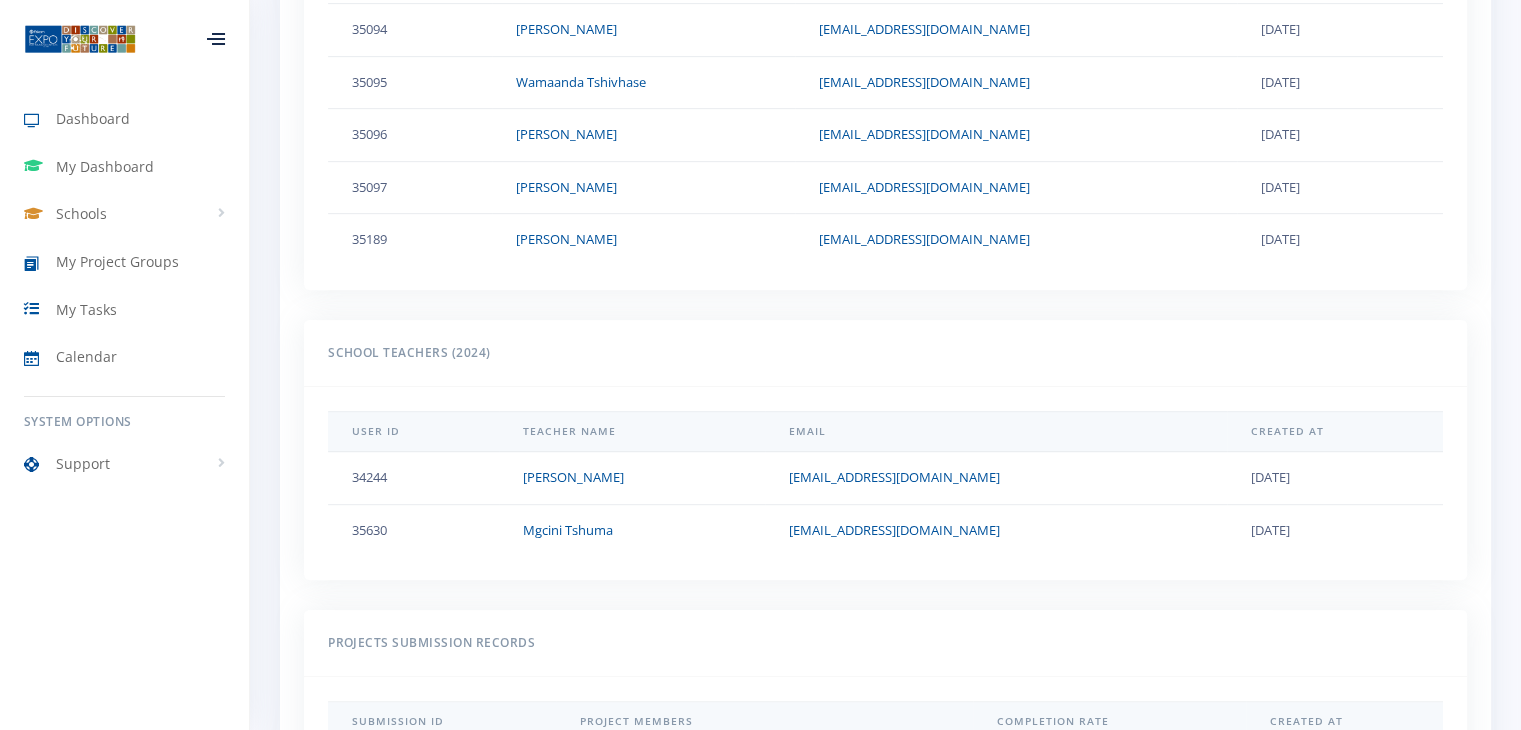 scroll, scrollTop: 967, scrollLeft: 0, axis: vertical 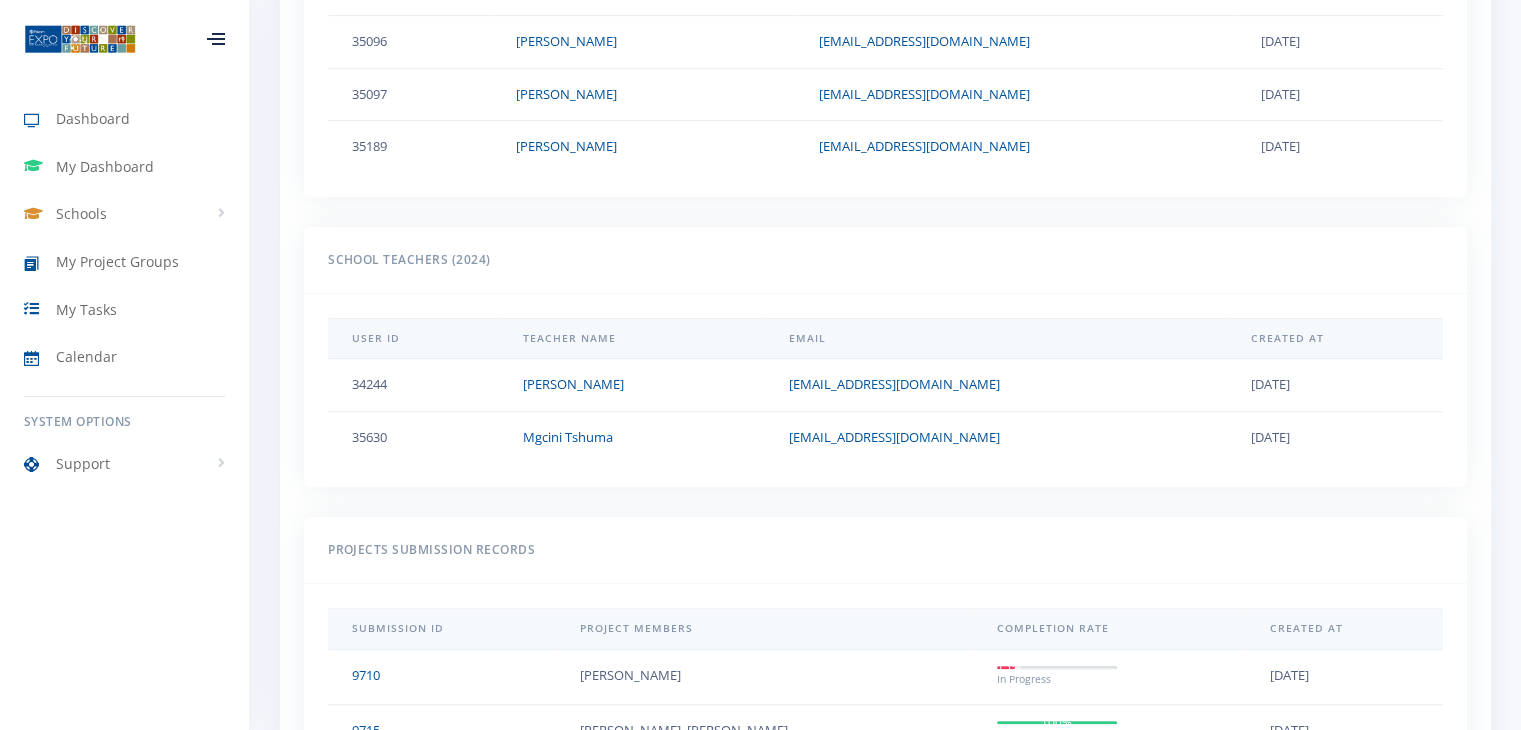click on "Mgcini Tshuma" at bounding box center [643, -63] 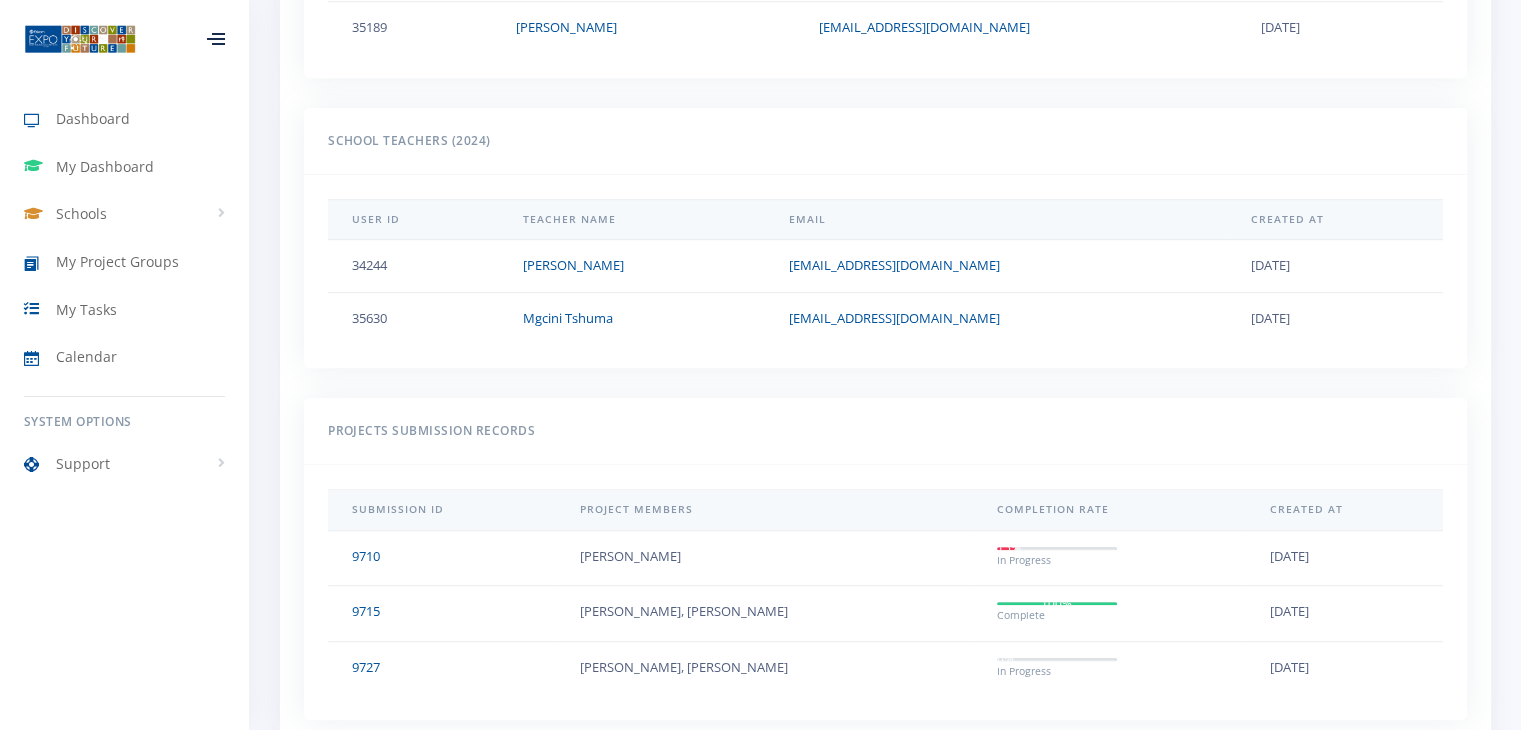 scroll, scrollTop: 1300, scrollLeft: 0, axis: vertical 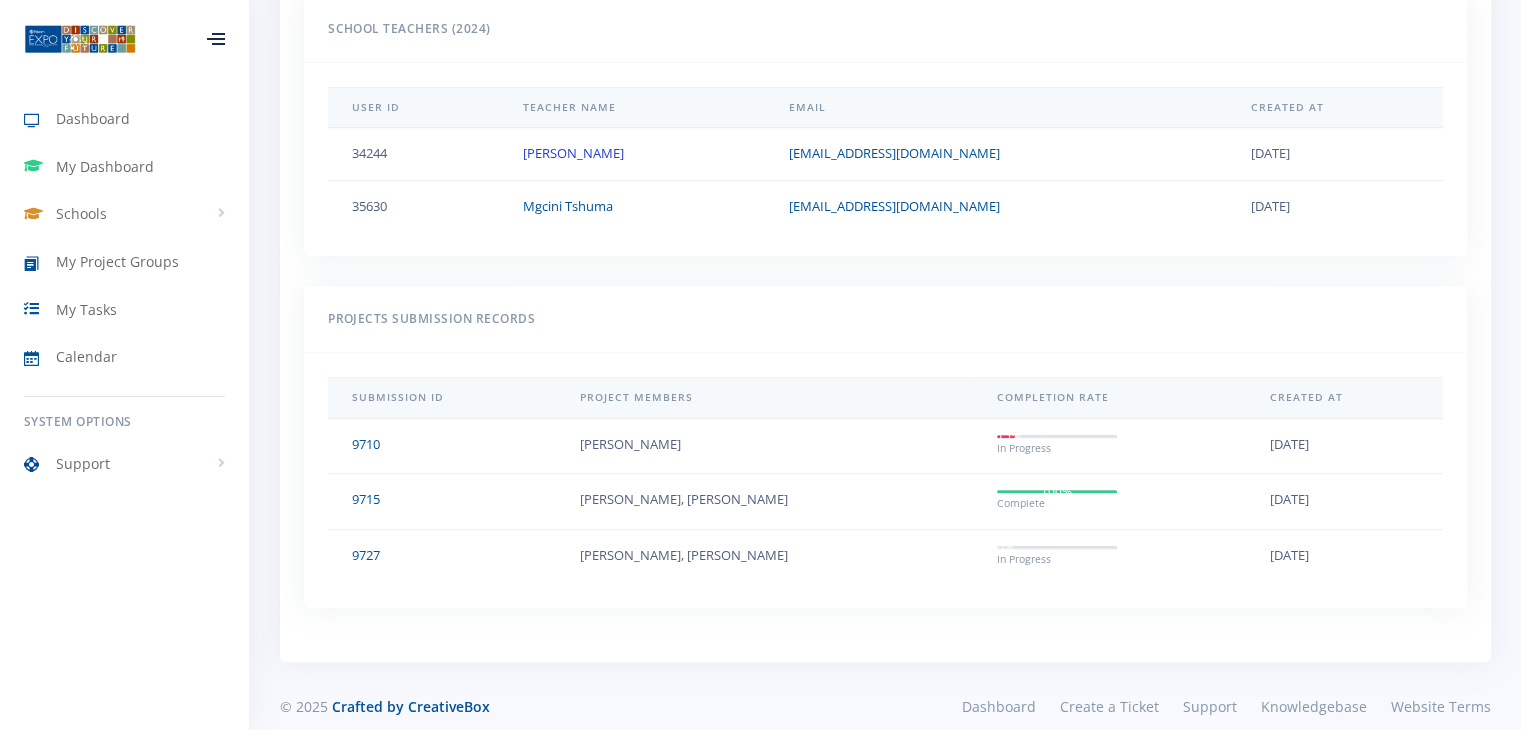 click on "Isidore Ebua" at bounding box center (573, 153) 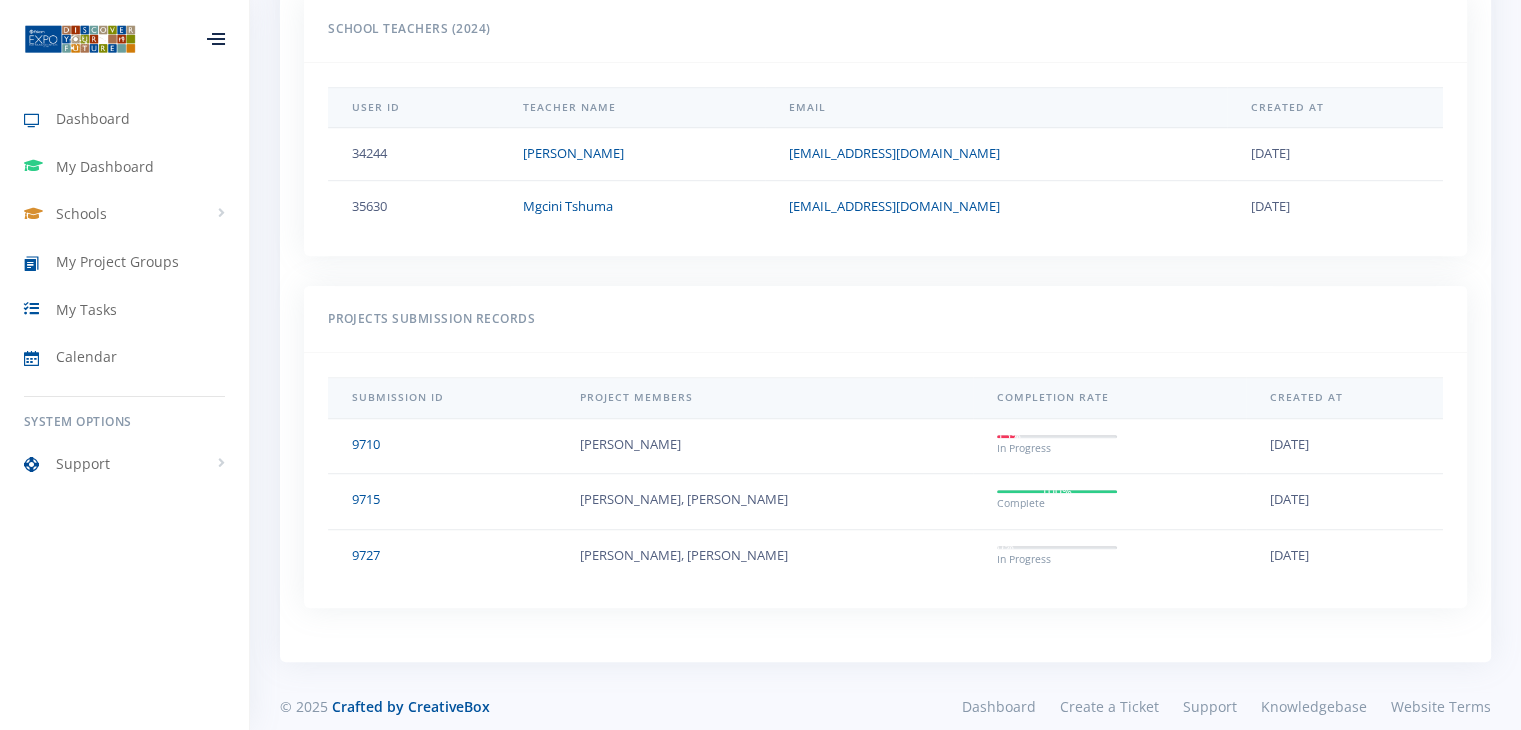 click on "Mgcini Tshuma" at bounding box center (643, -294) 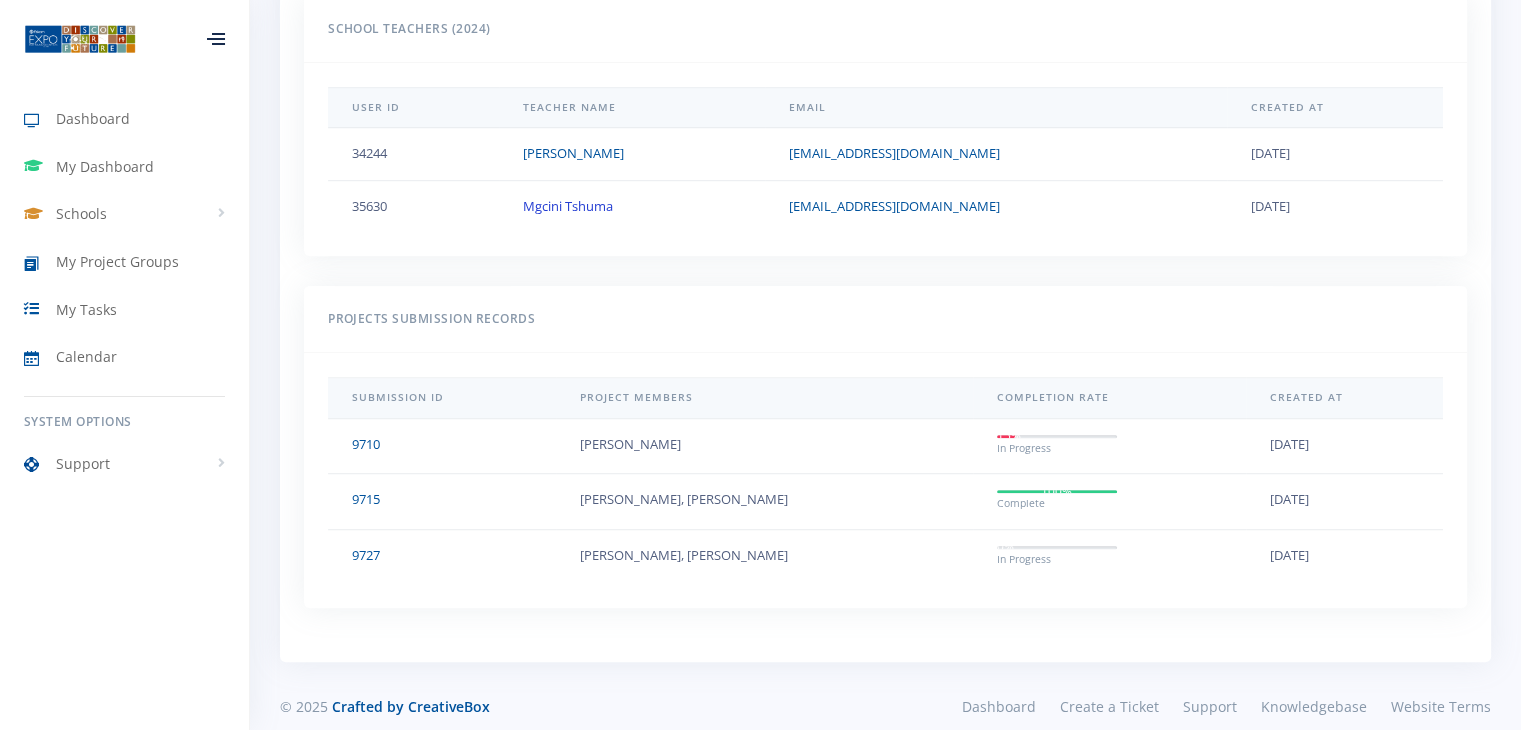 click on "Mgcini Tshuma" at bounding box center (568, 206) 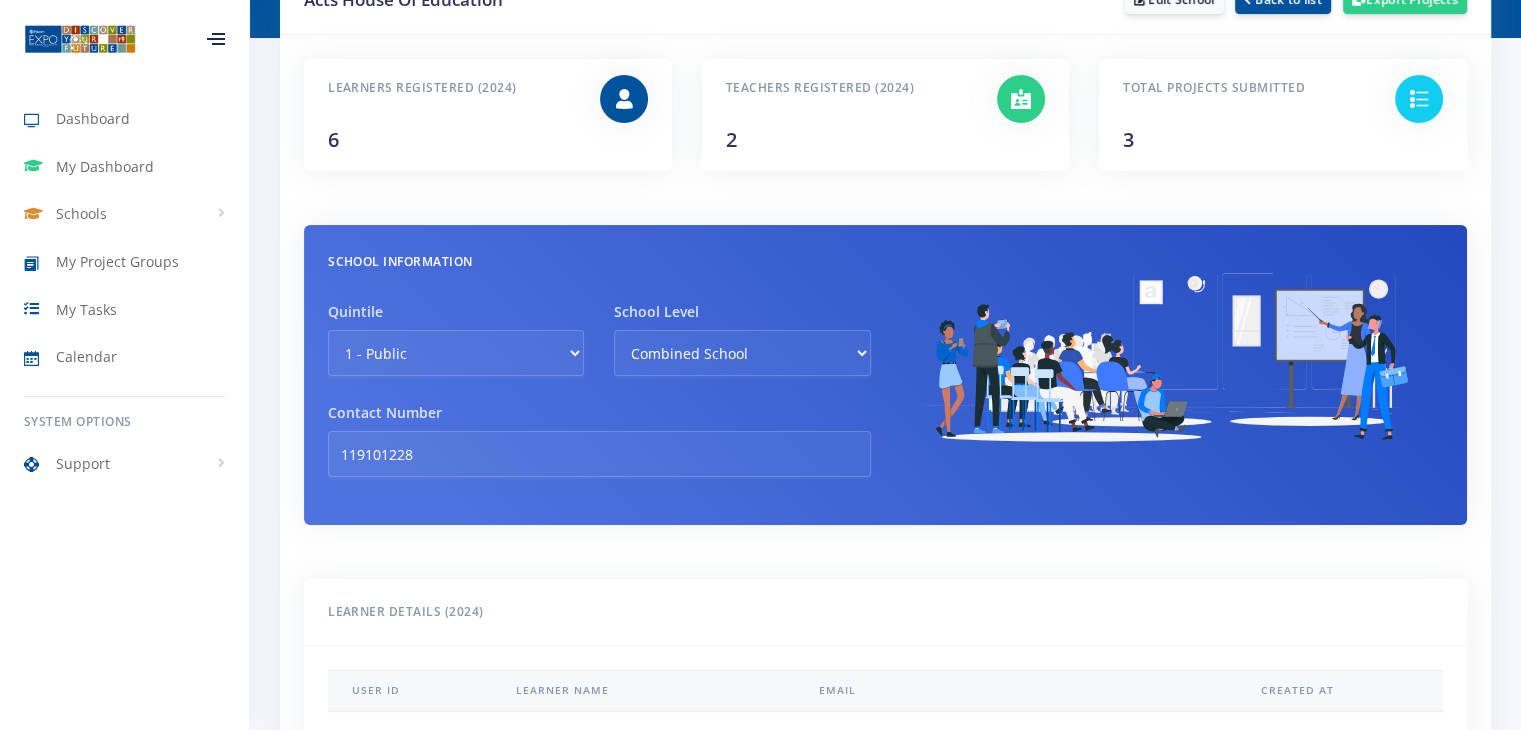 scroll, scrollTop: 0, scrollLeft: 0, axis: both 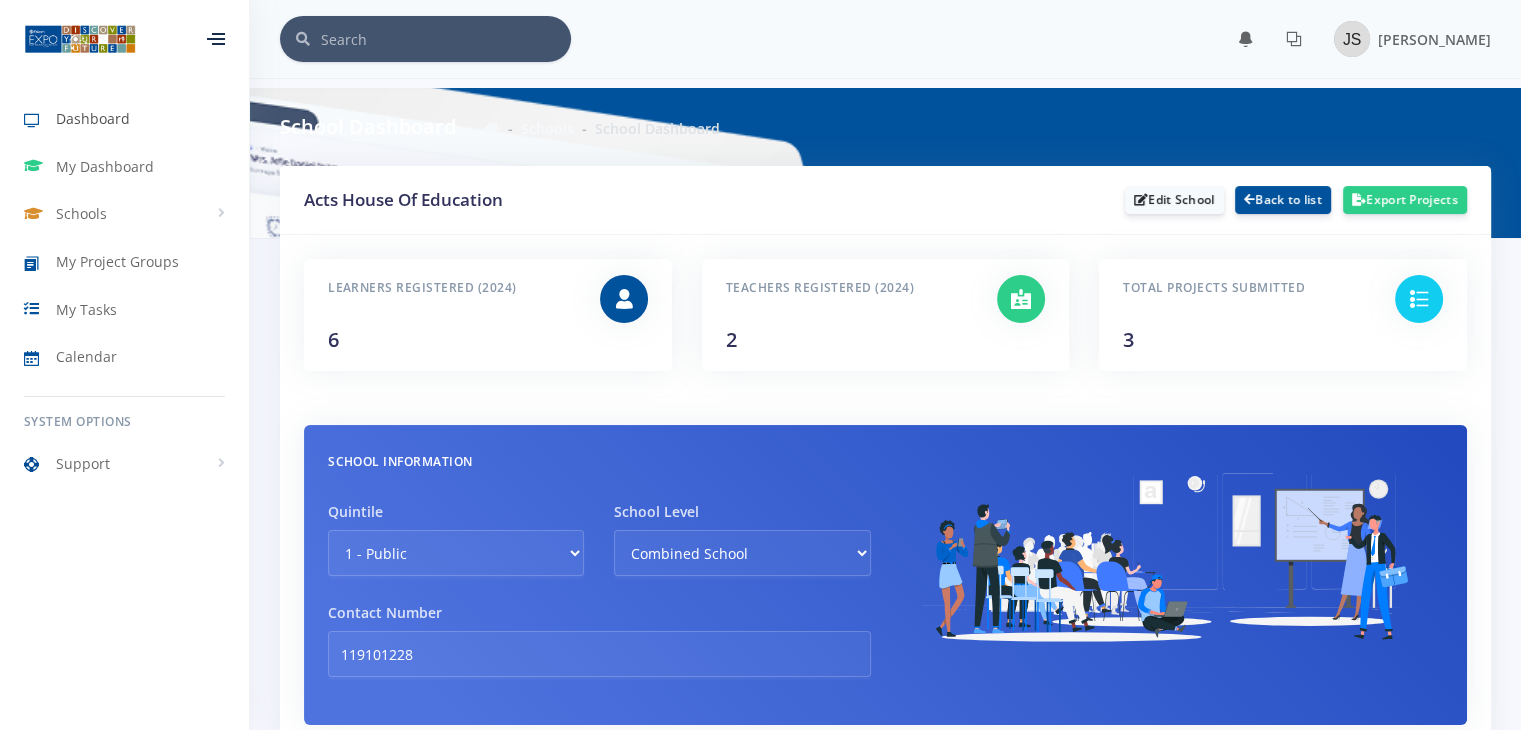 click on "Dashboard" at bounding box center [93, 118] 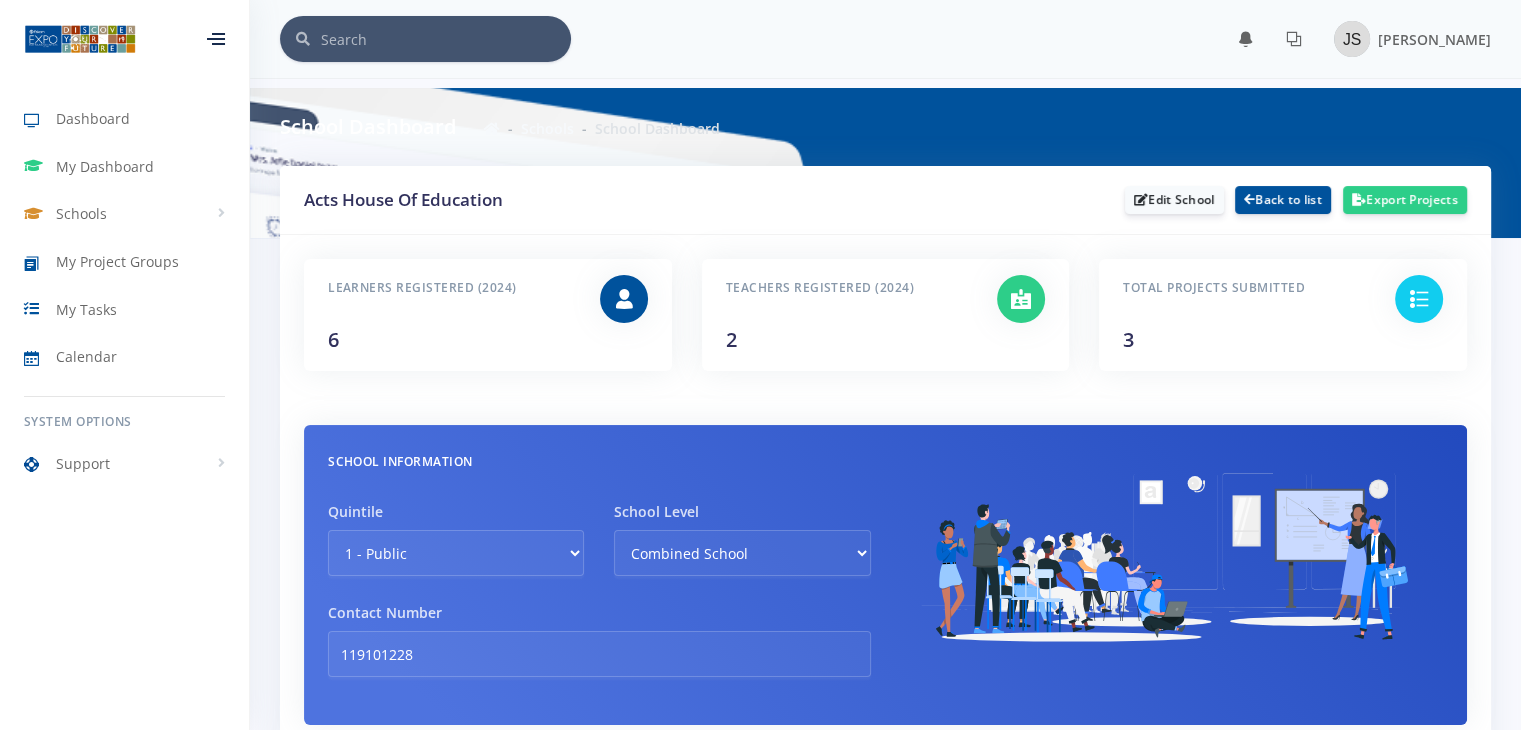 click at bounding box center [80, 39] 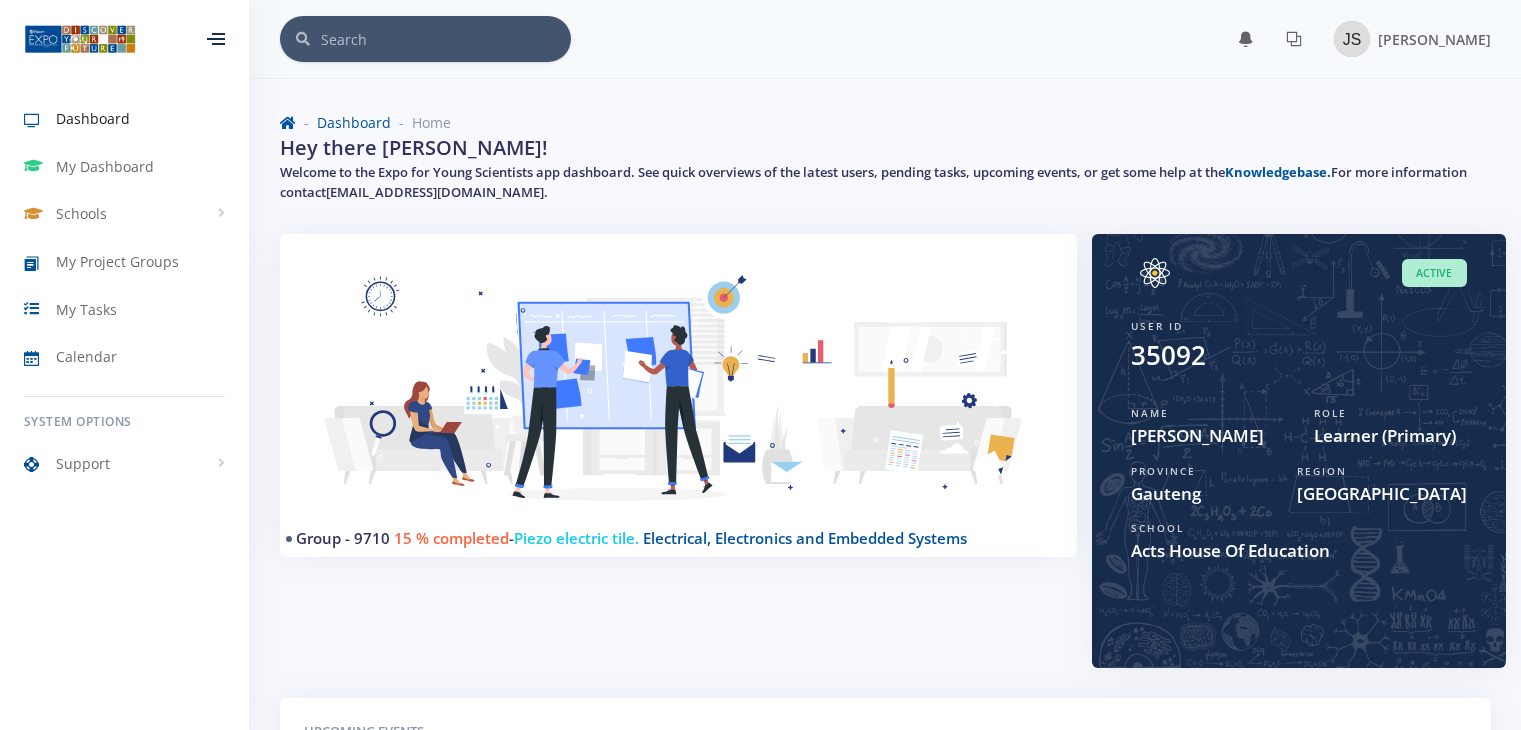 scroll, scrollTop: 0, scrollLeft: 0, axis: both 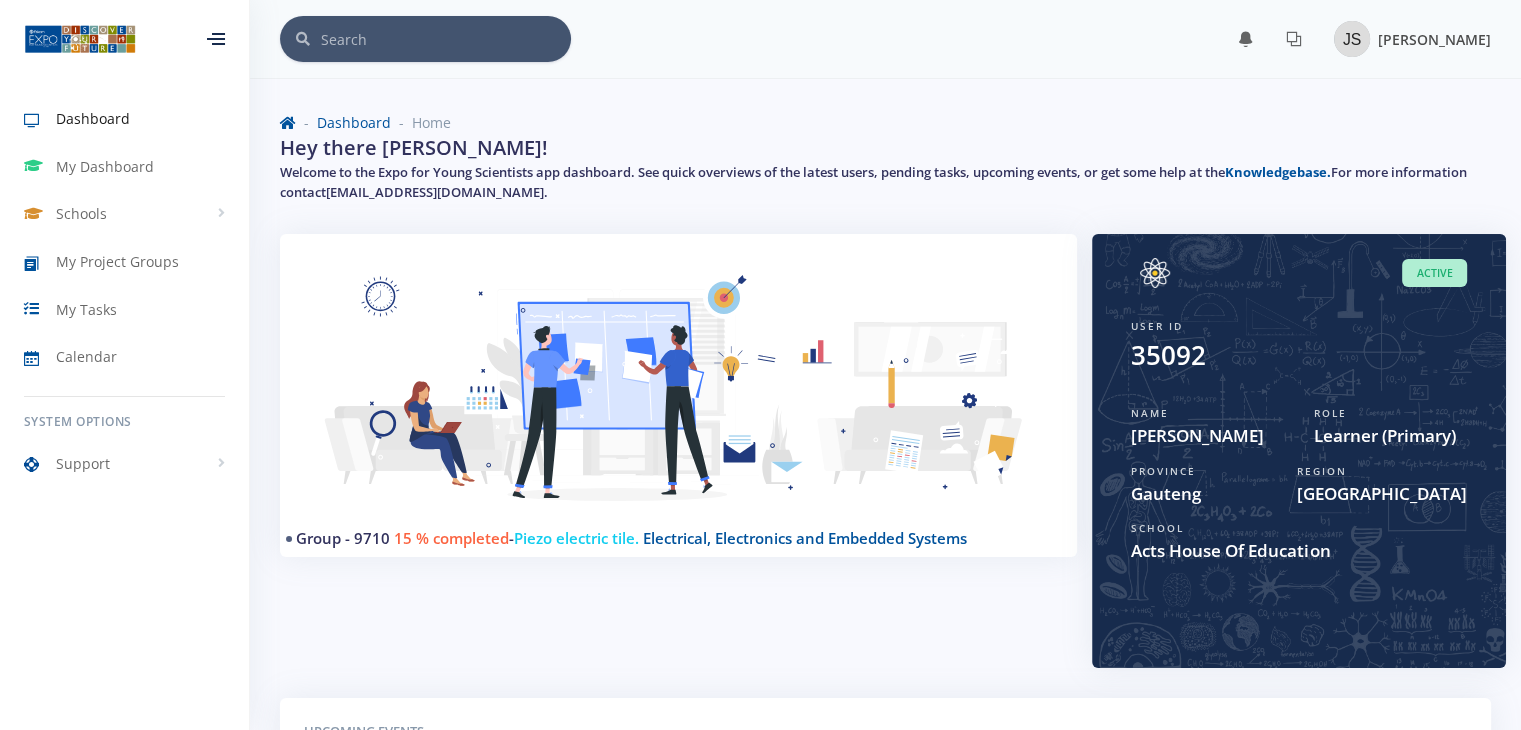 click on "[PERSON_NAME]" at bounding box center [1434, 39] 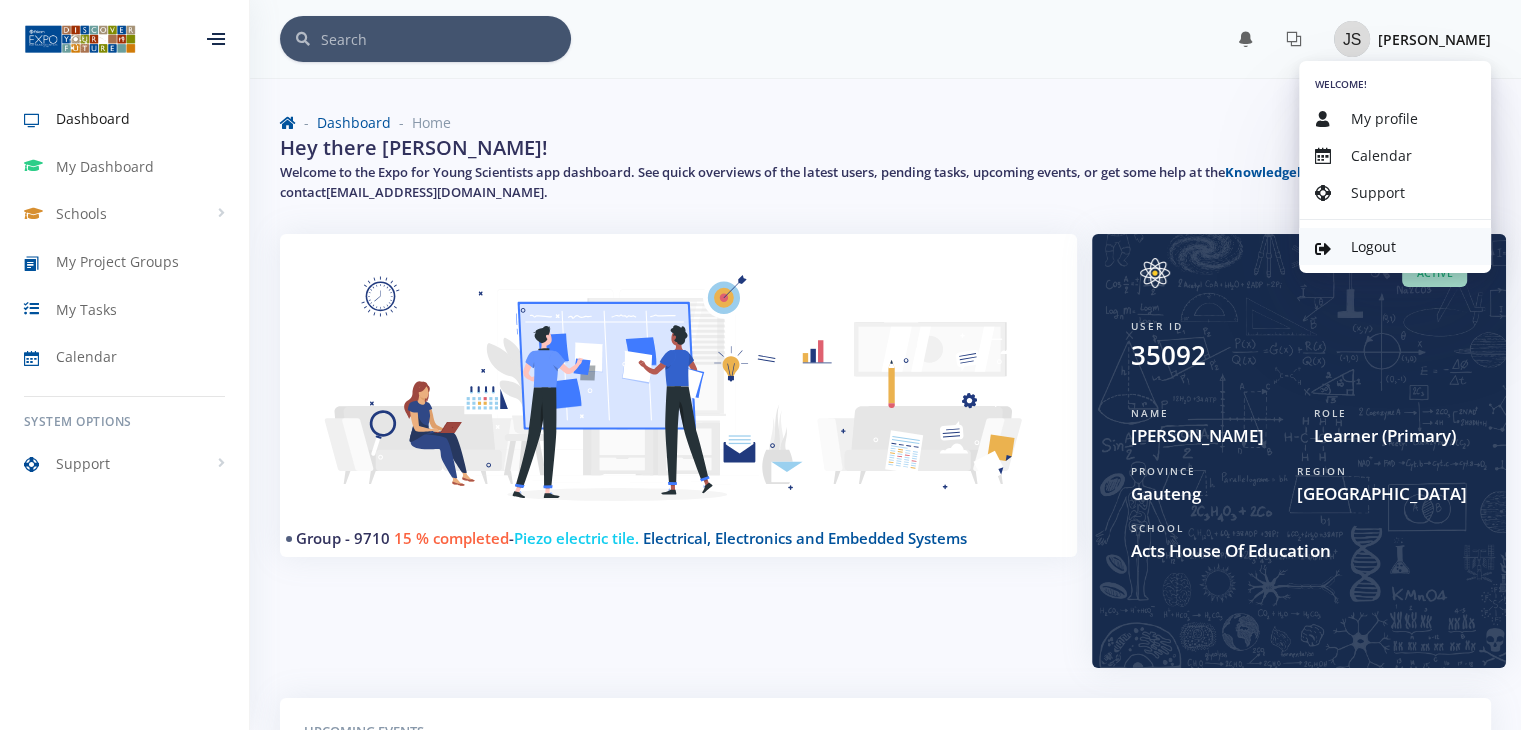 click on "Logout" at bounding box center (1395, 246) 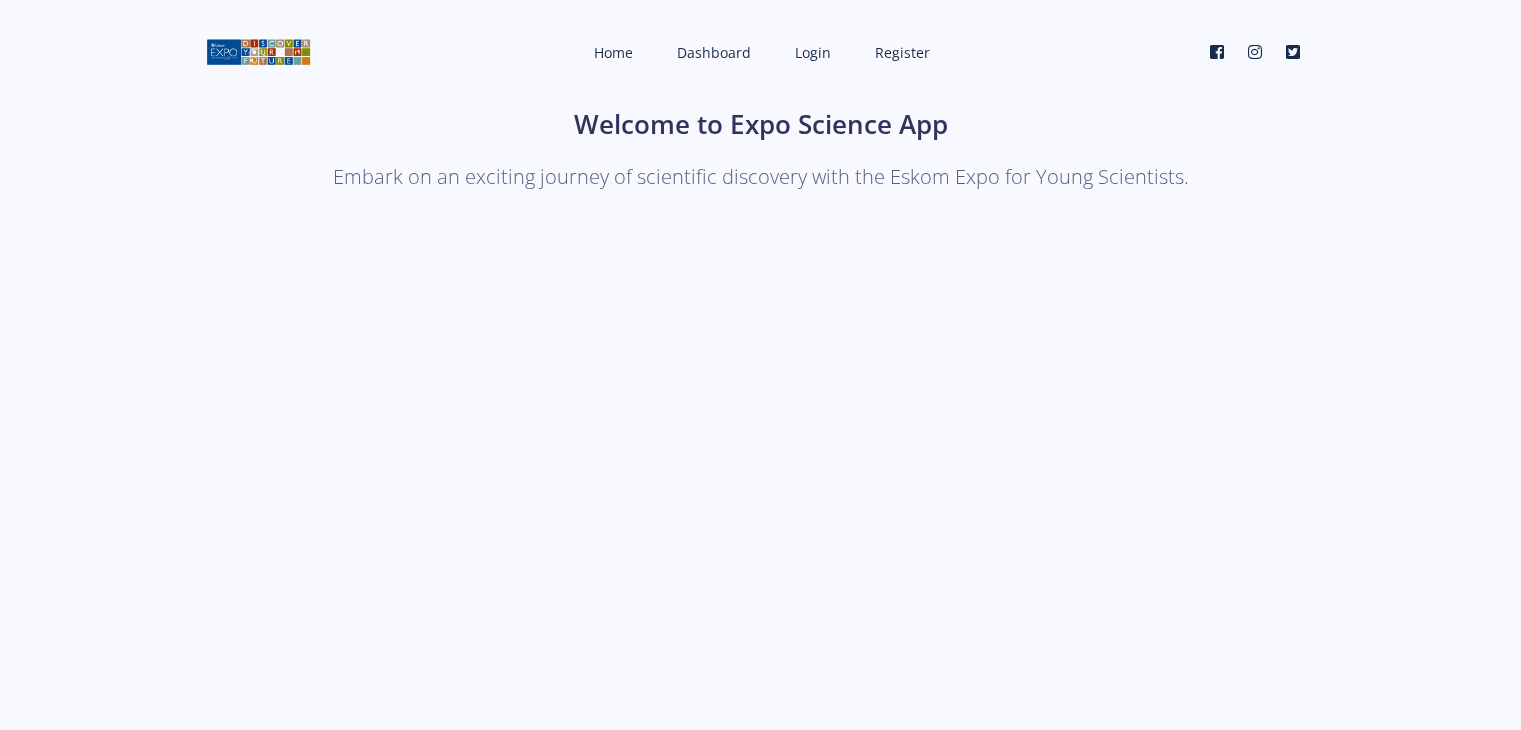 scroll, scrollTop: 0, scrollLeft: 0, axis: both 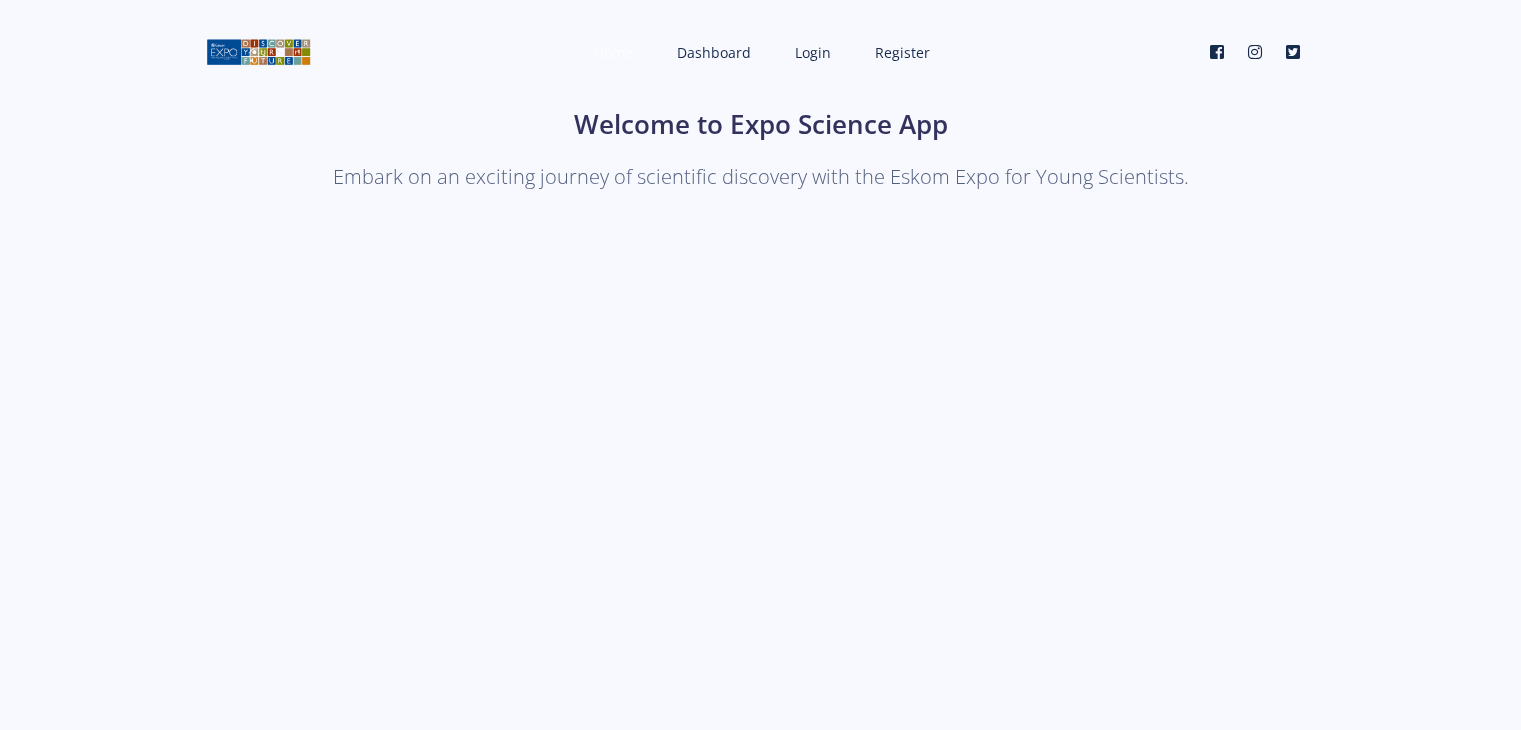 click on "Home" at bounding box center (613, 52) 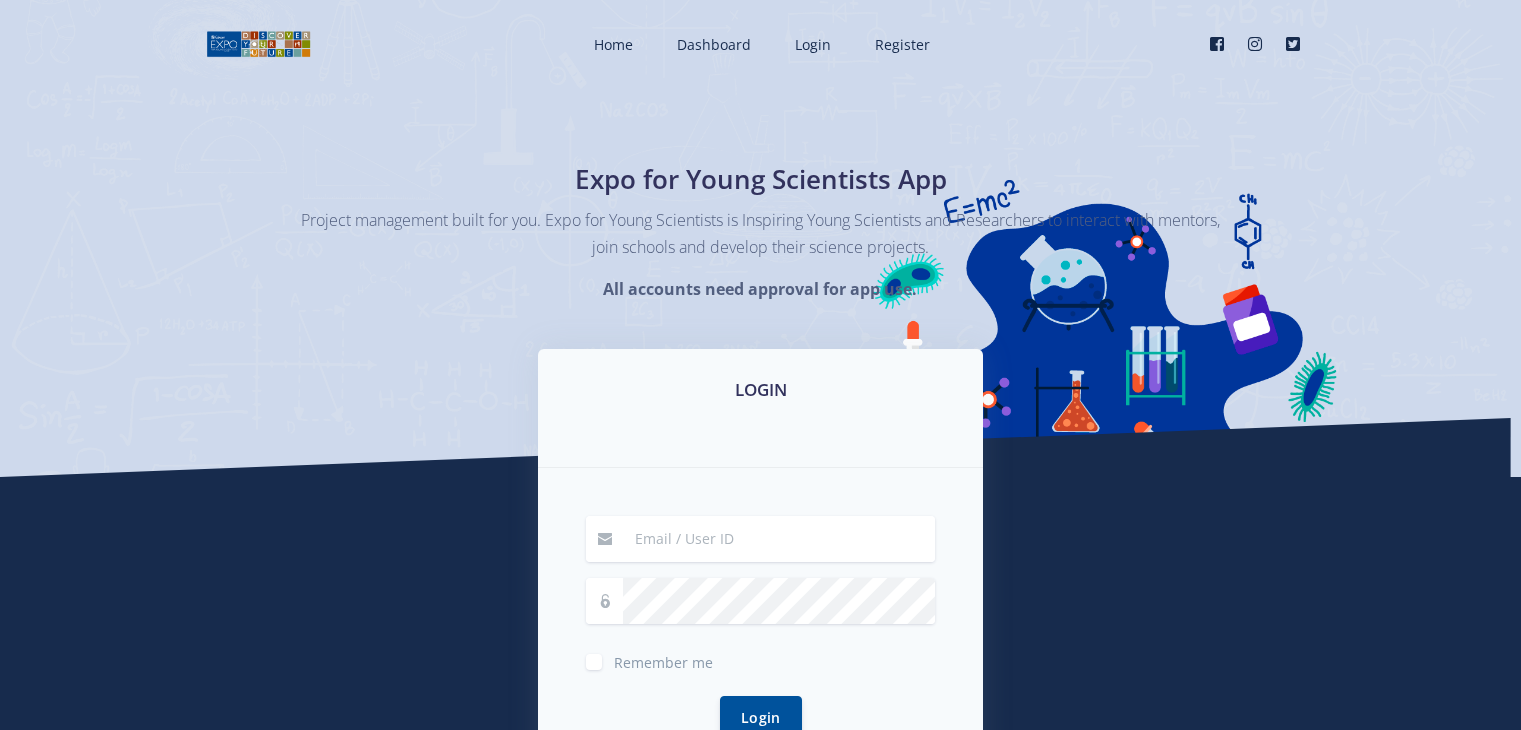 scroll, scrollTop: 0, scrollLeft: 0, axis: both 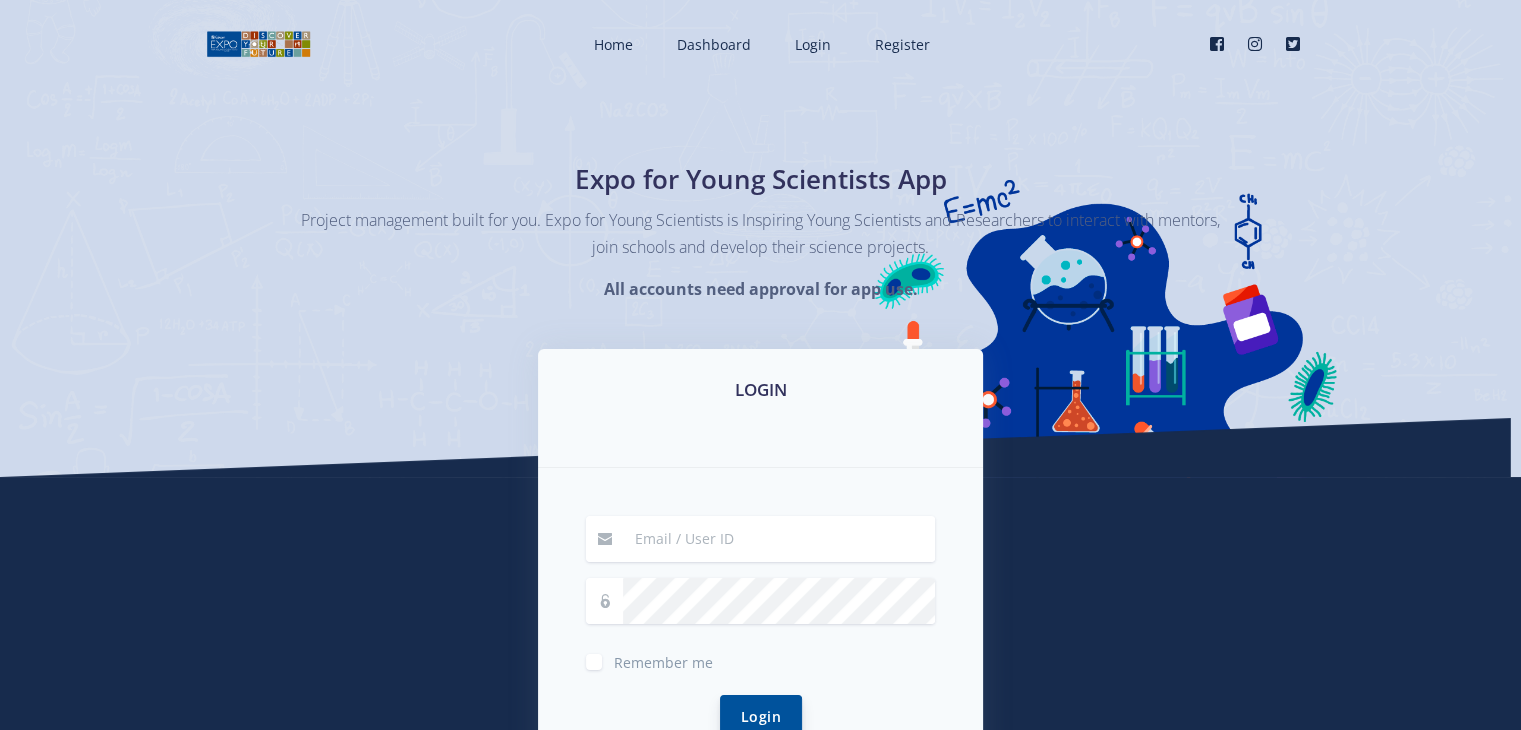type on "jemimahsin@actshouse.com" 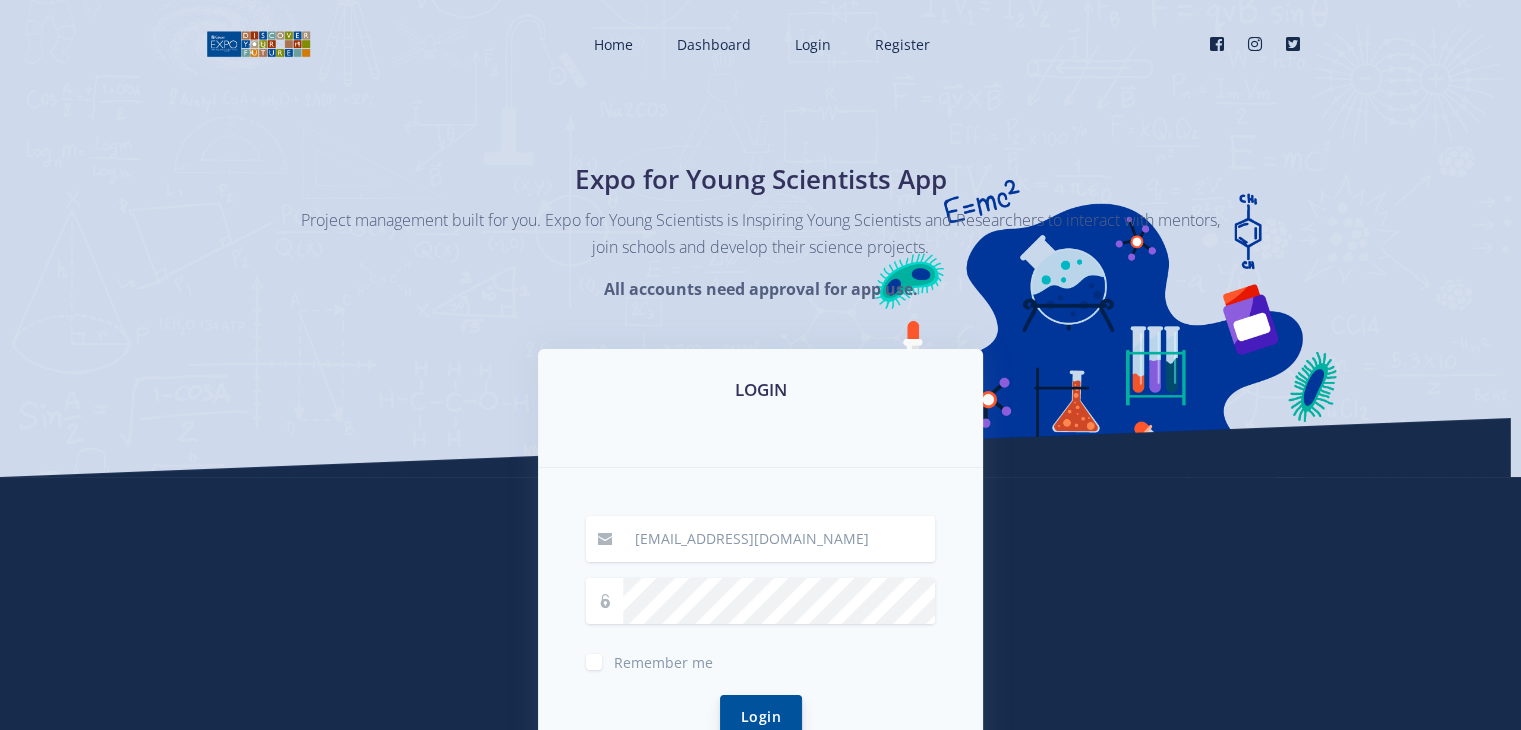 click on "Login" at bounding box center (761, 716) 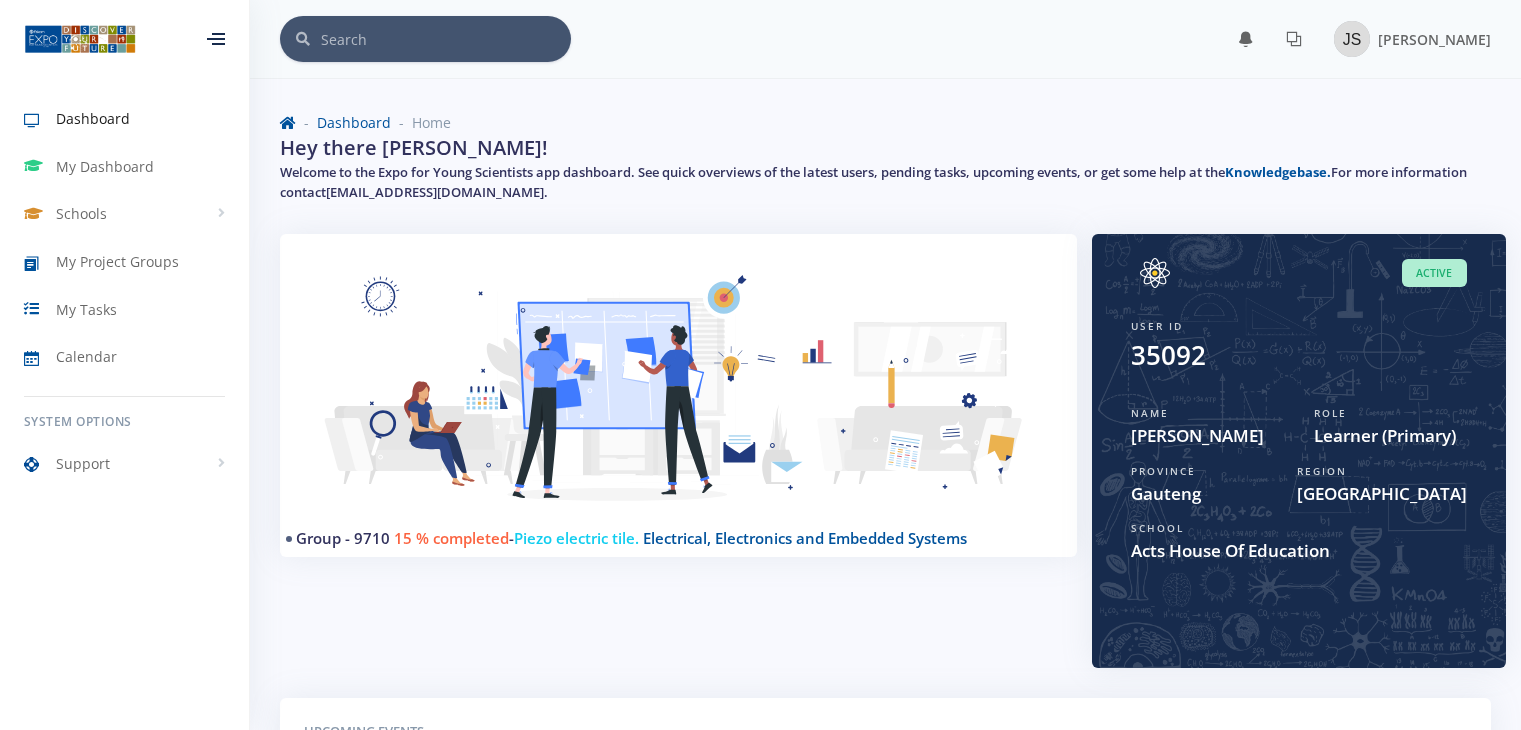 scroll, scrollTop: 0, scrollLeft: 0, axis: both 